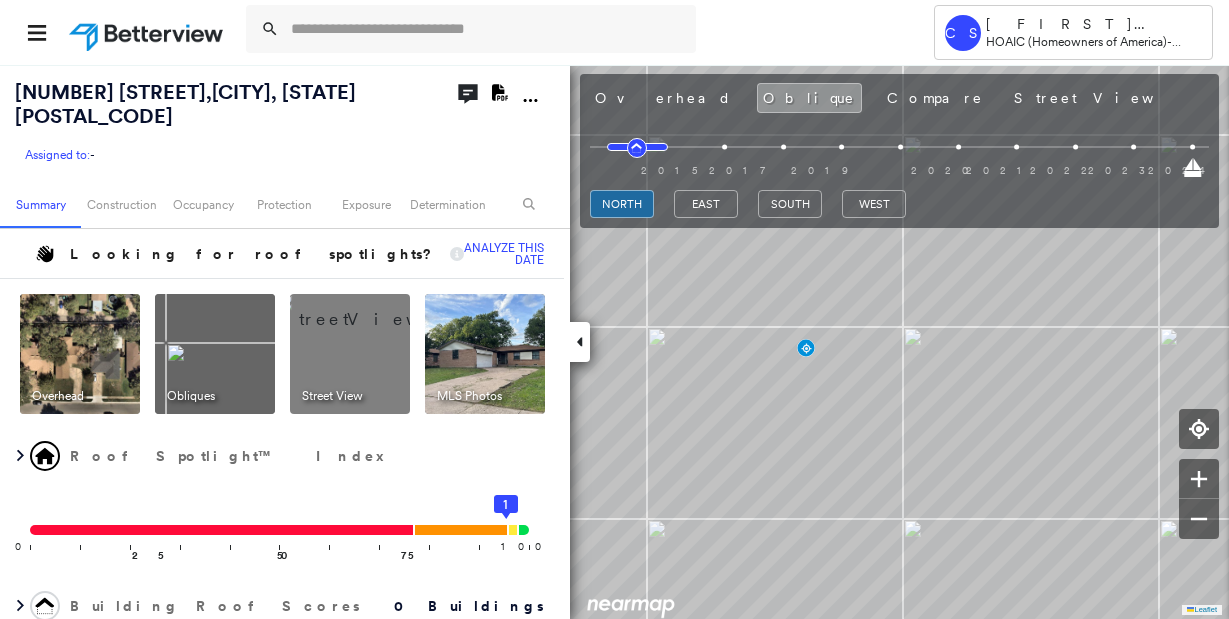 scroll, scrollTop: 0, scrollLeft: 0, axis: both 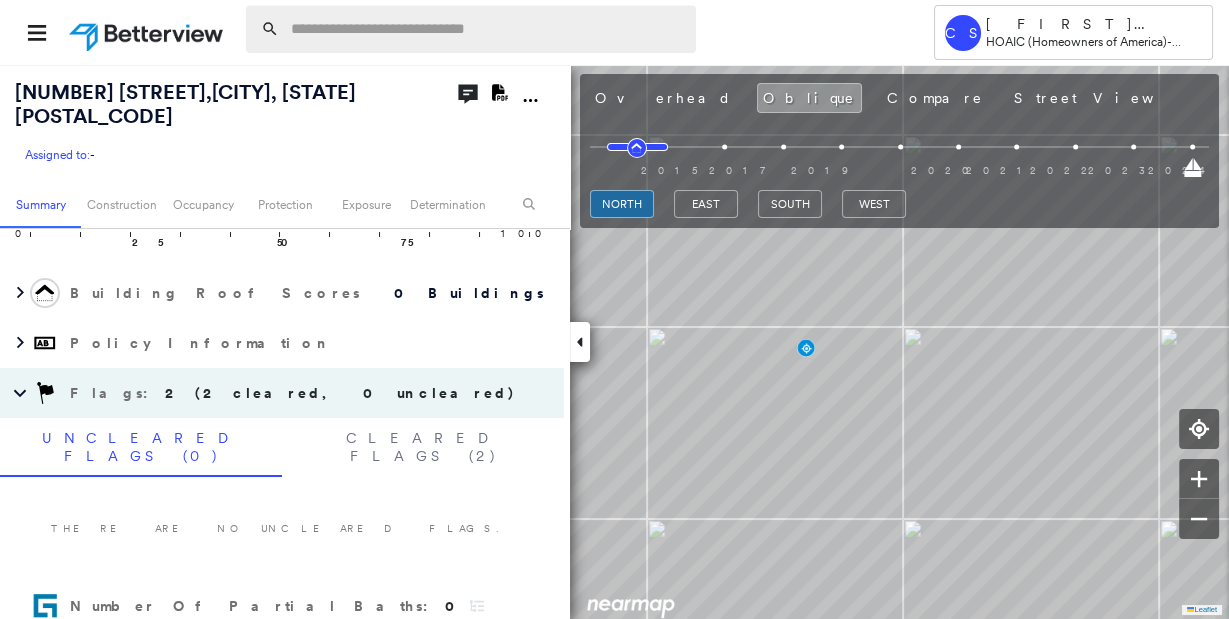 click at bounding box center (487, 29) 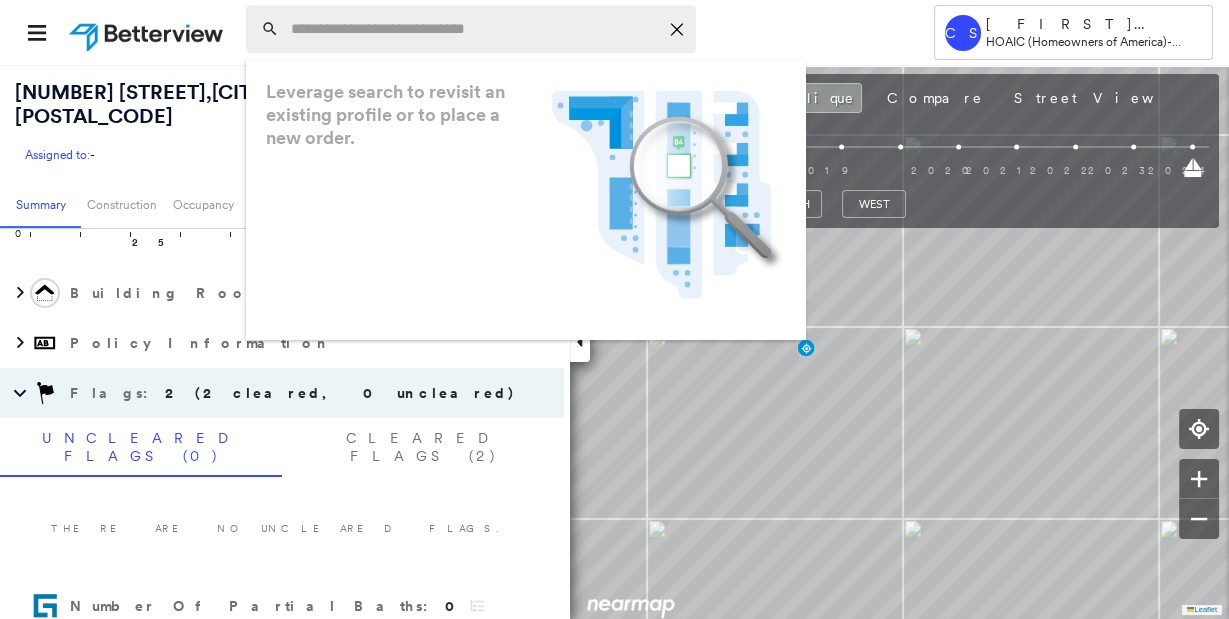 paste on "**********" 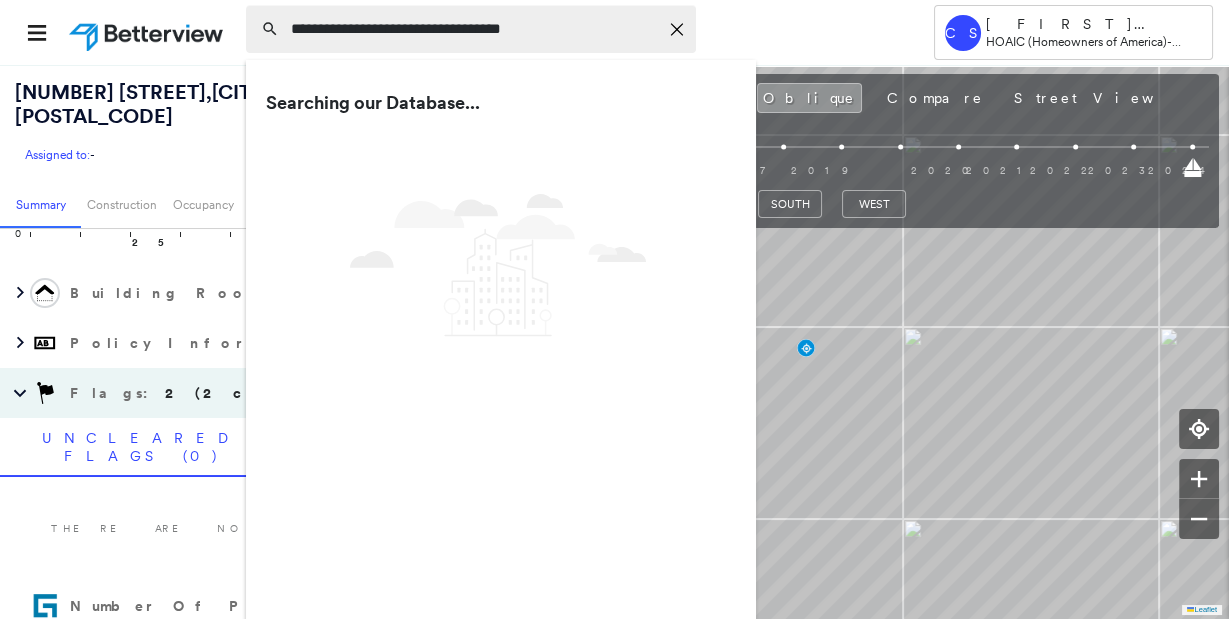 type on "**********" 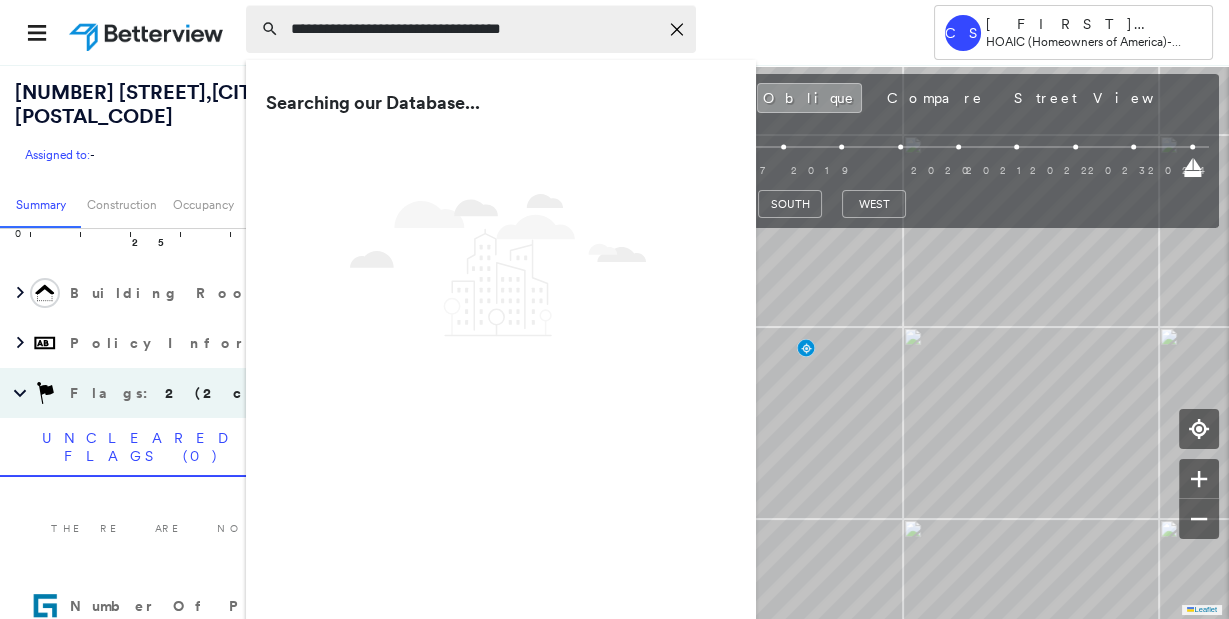 click on "**********" at bounding box center (474, 29) 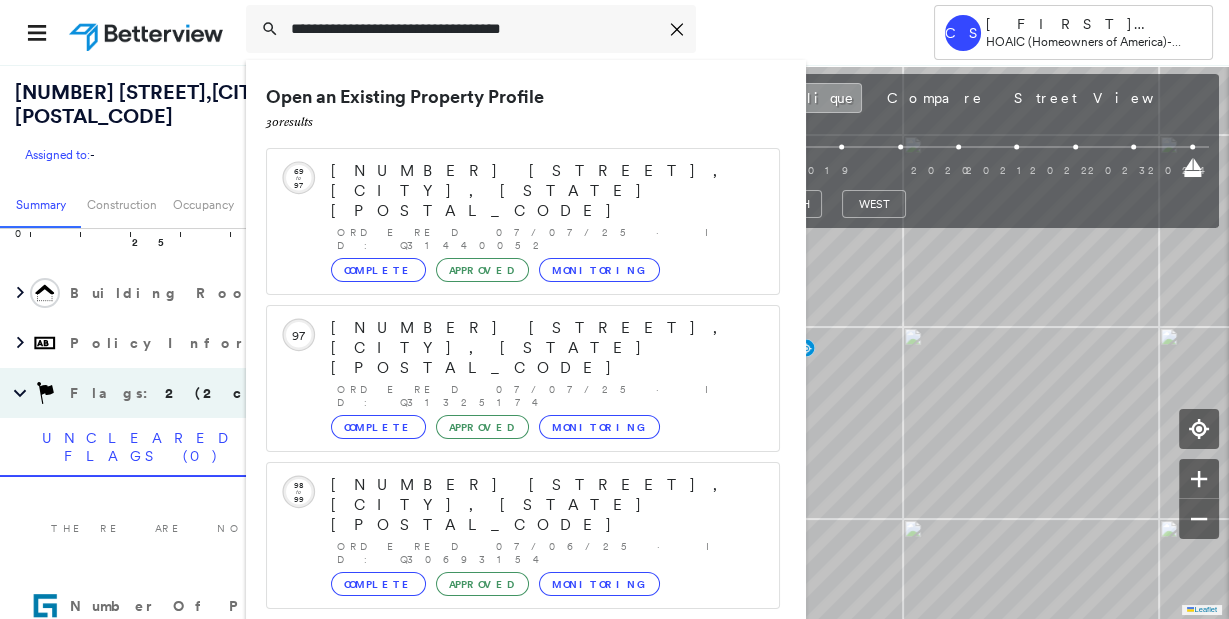 scroll, scrollTop: 205, scrollLeft: 0, axis: vertical 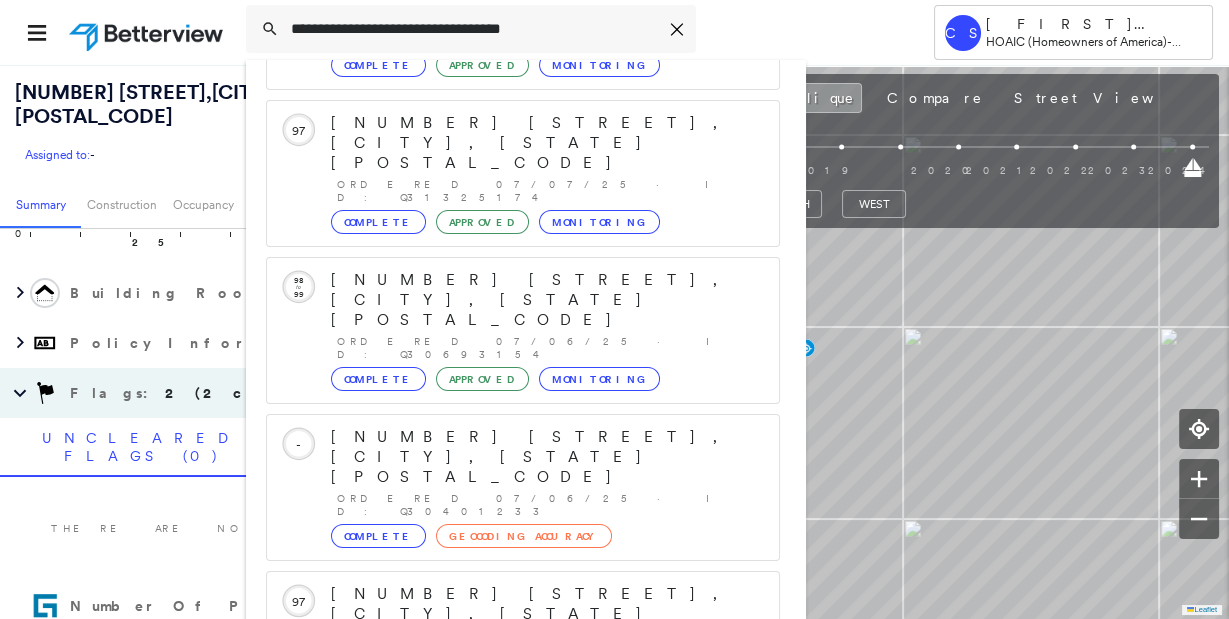 click on "[NUMBER] [STREET], [CITY], [STATE] [POSTAL_CODE] Group Created with Sketch." at bounding box center [523, 906] 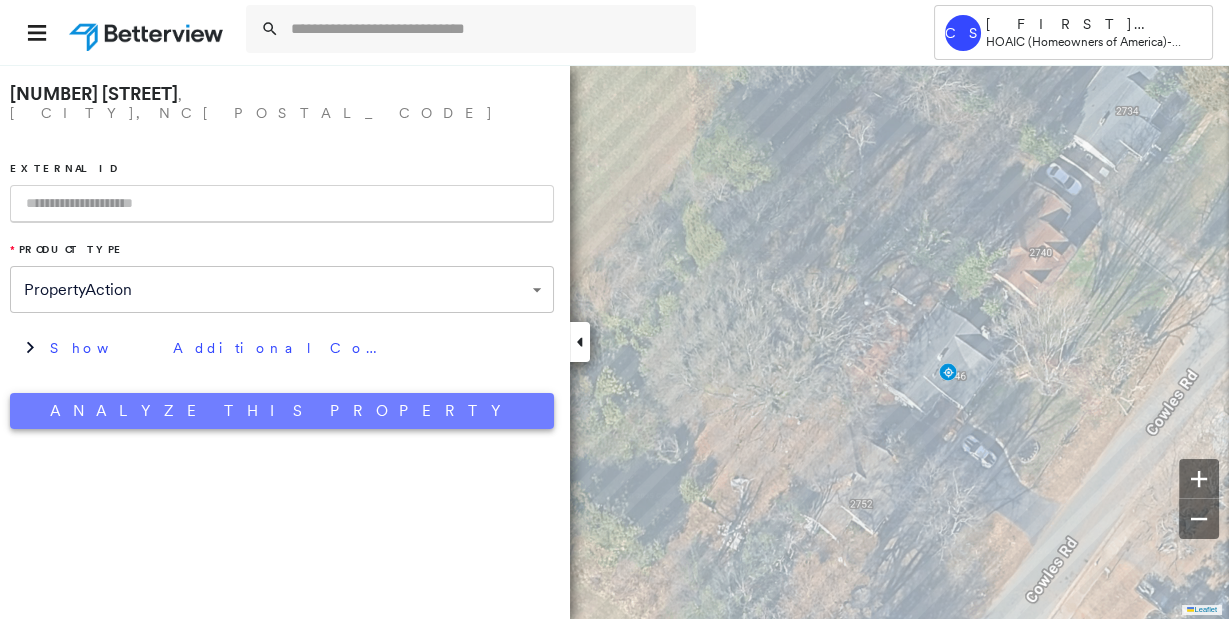 click on "Analyze This Property" at bounding box center (282, 411) 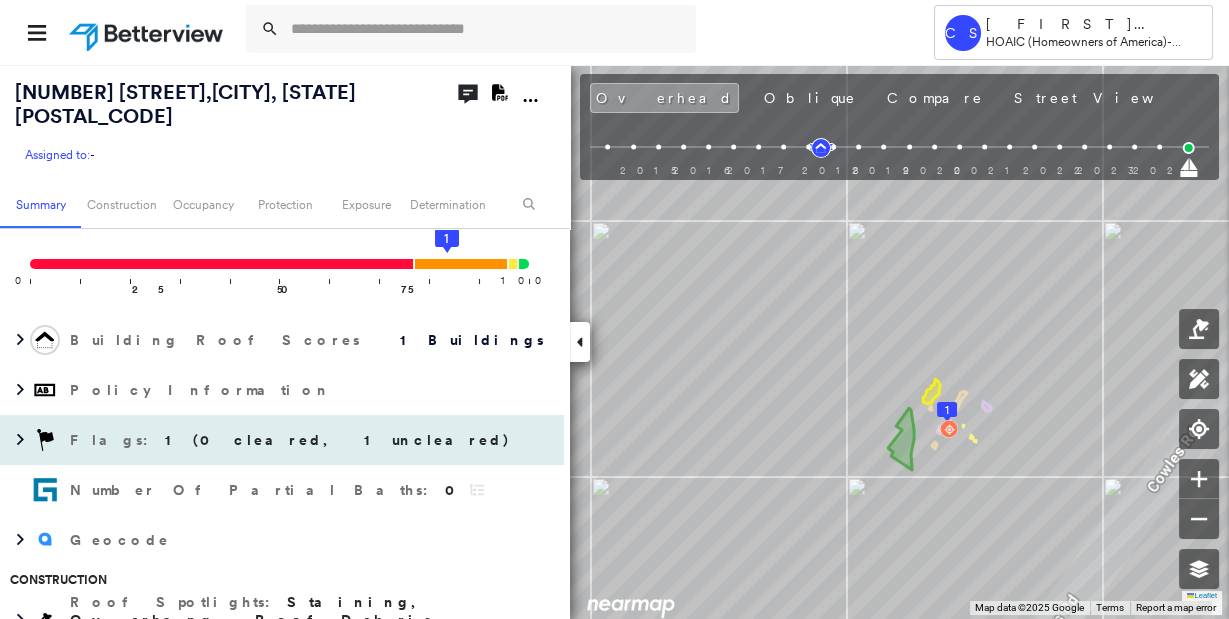 click on "1 (0 cleared, 1 uncleared)" at bounding box center (338, 440) 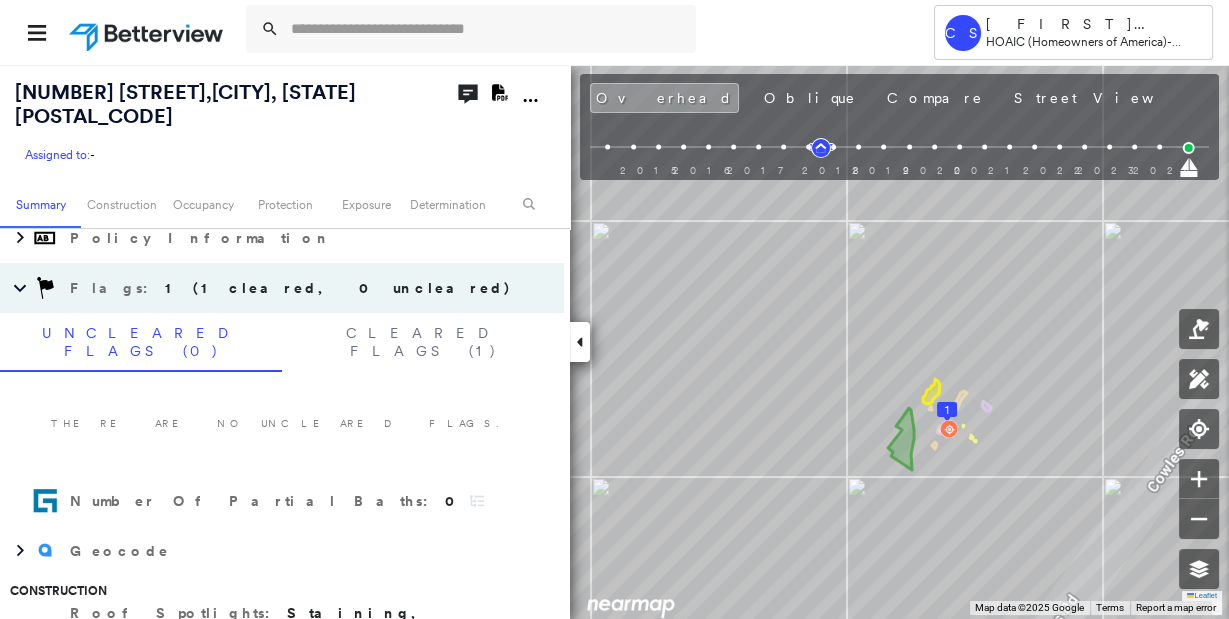 scroll, scrollTop: 0, scrollLeft: 0, axis: both 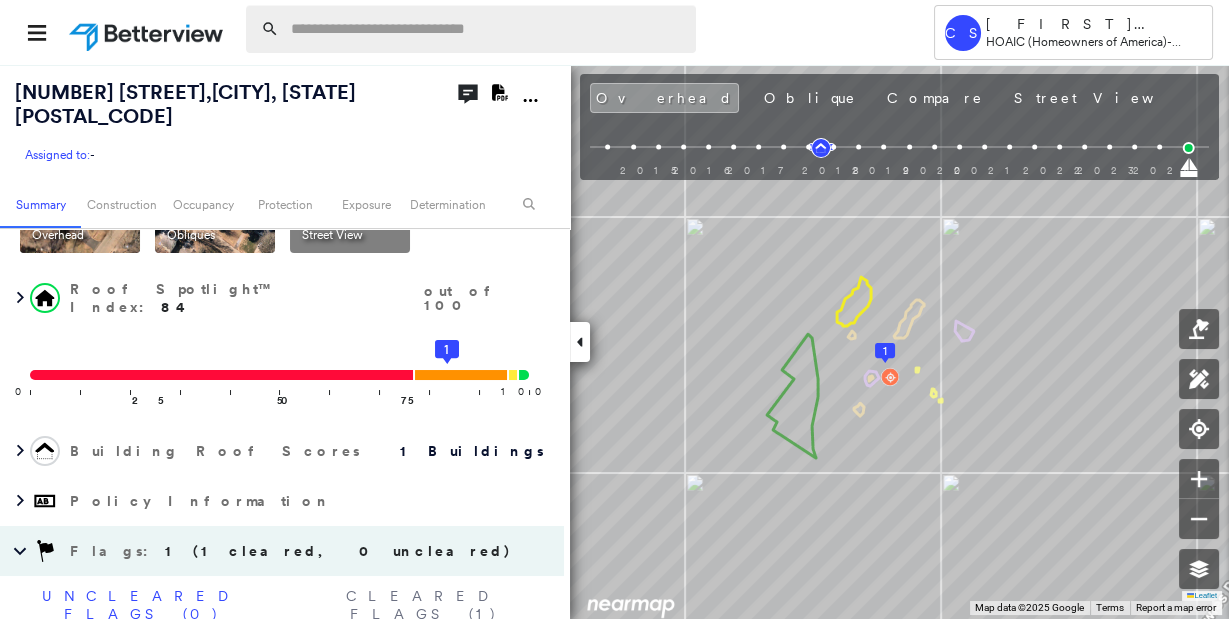 click at bounding box center [487, 29] 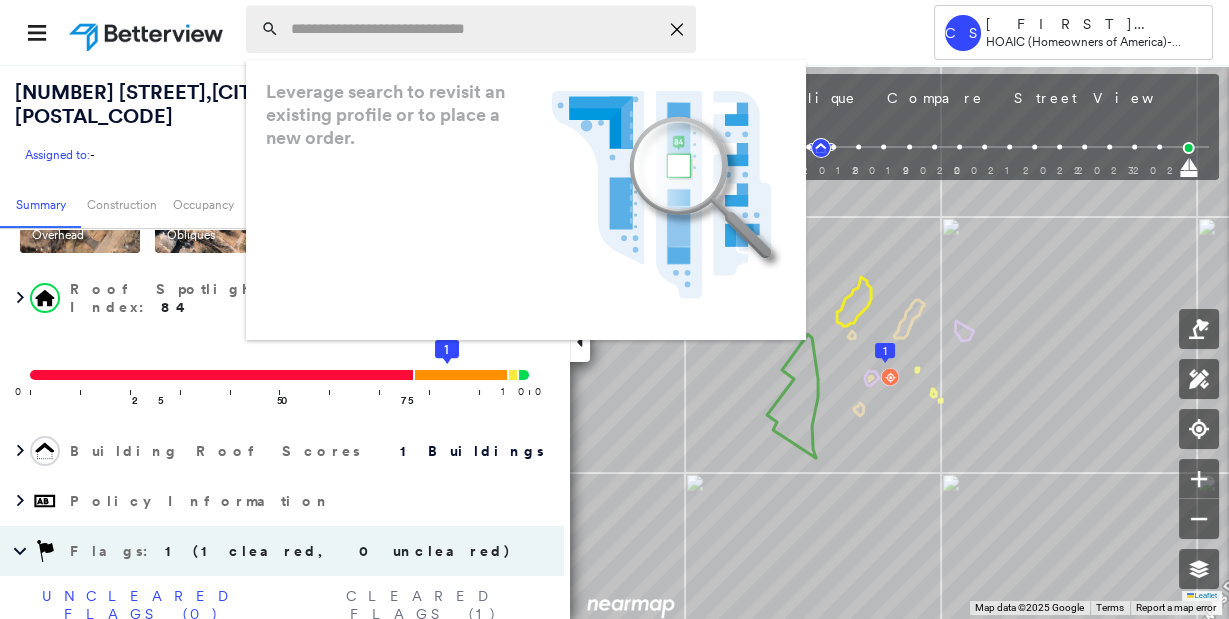 paste on "**********" 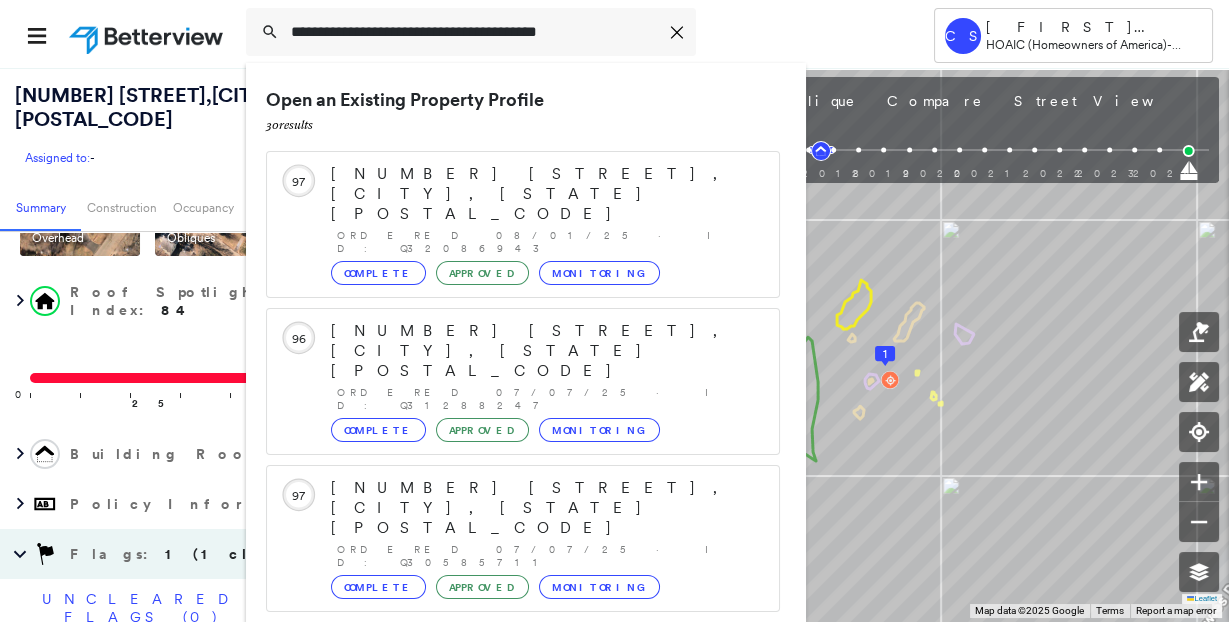 scroll, scrollTop: 205, scrollLeft: 0, axis: vertical 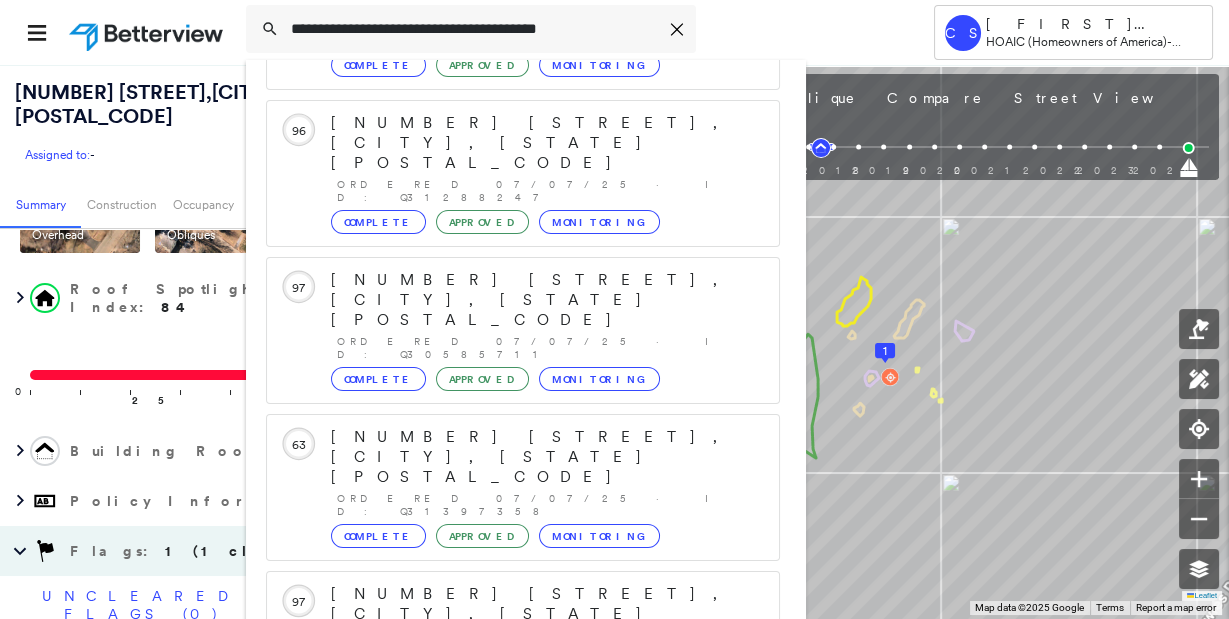 type on "**********" 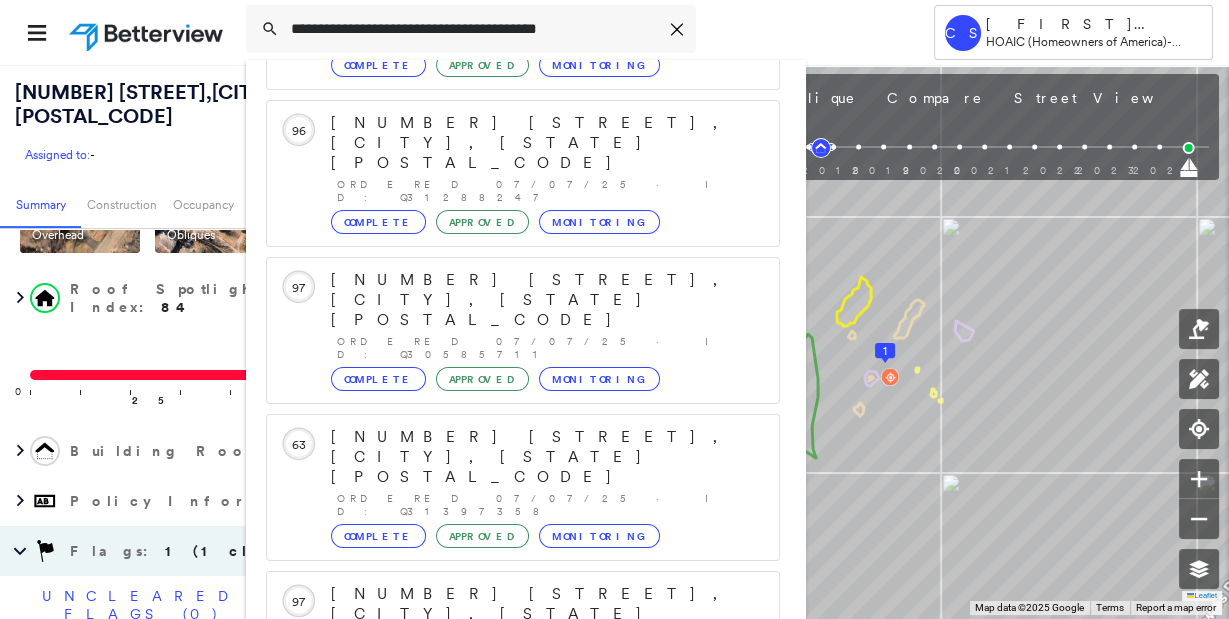 click on "[NUMBER] [STREET], [CITY], [STATE] [POSTAL_CODE] Group Created with Sketch." at bounding box center [523, 906] 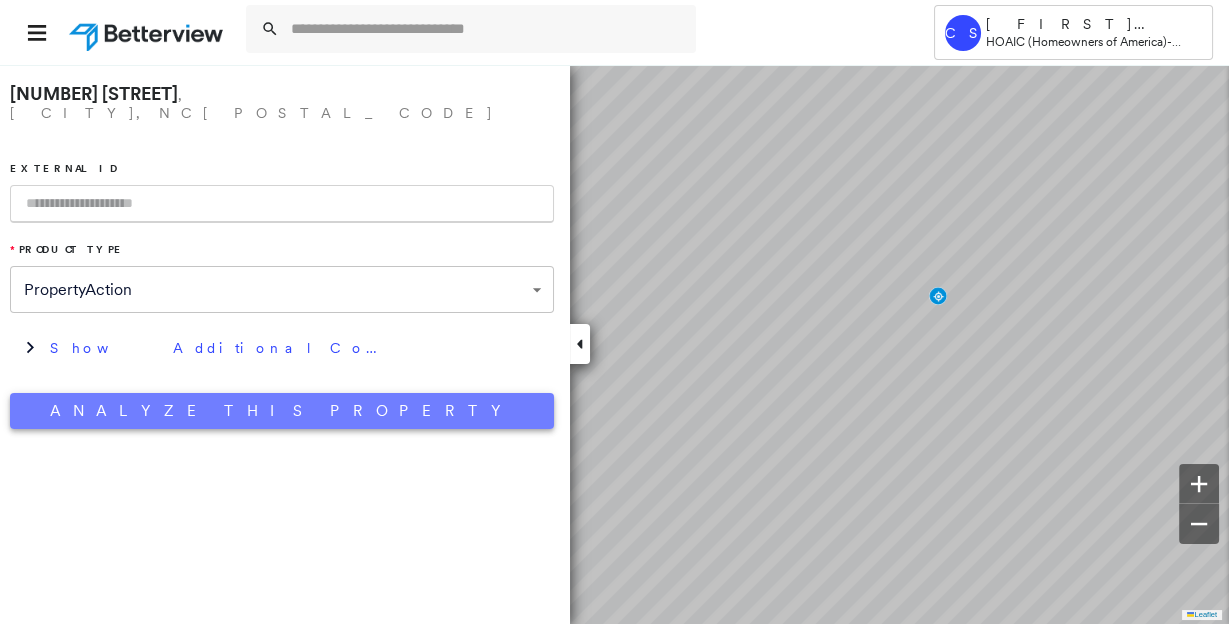 click on "Analyze This Property" at bounding box center [282, 411] 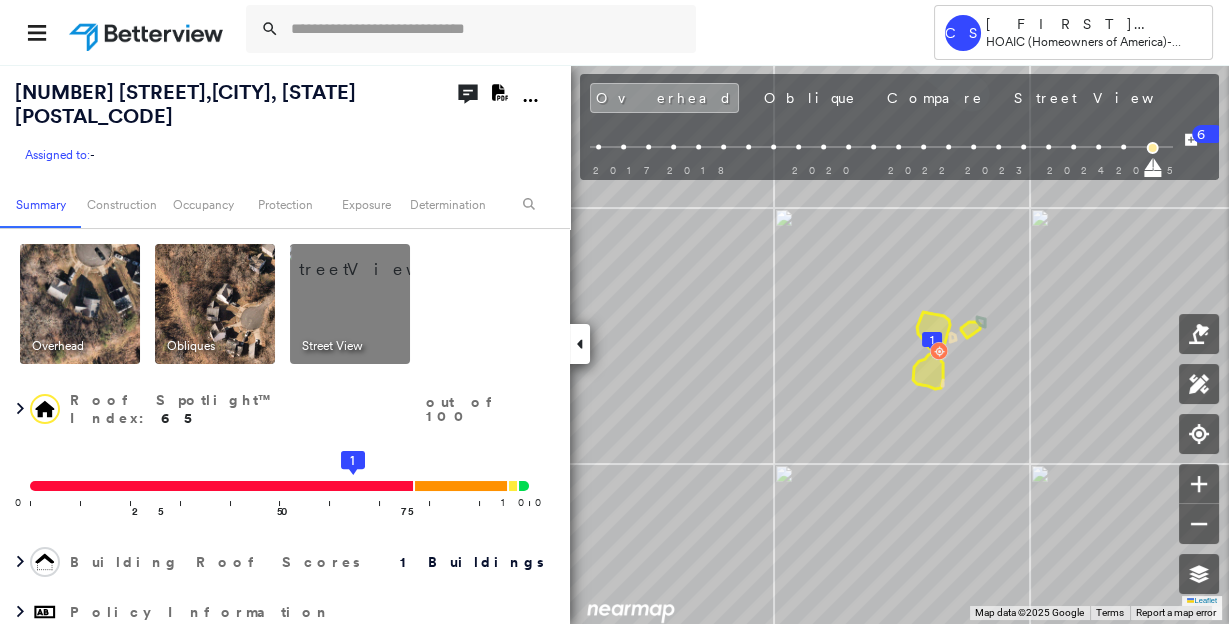 scroll, scrollTop: 222, scrollLeft: 0, axis: vertical 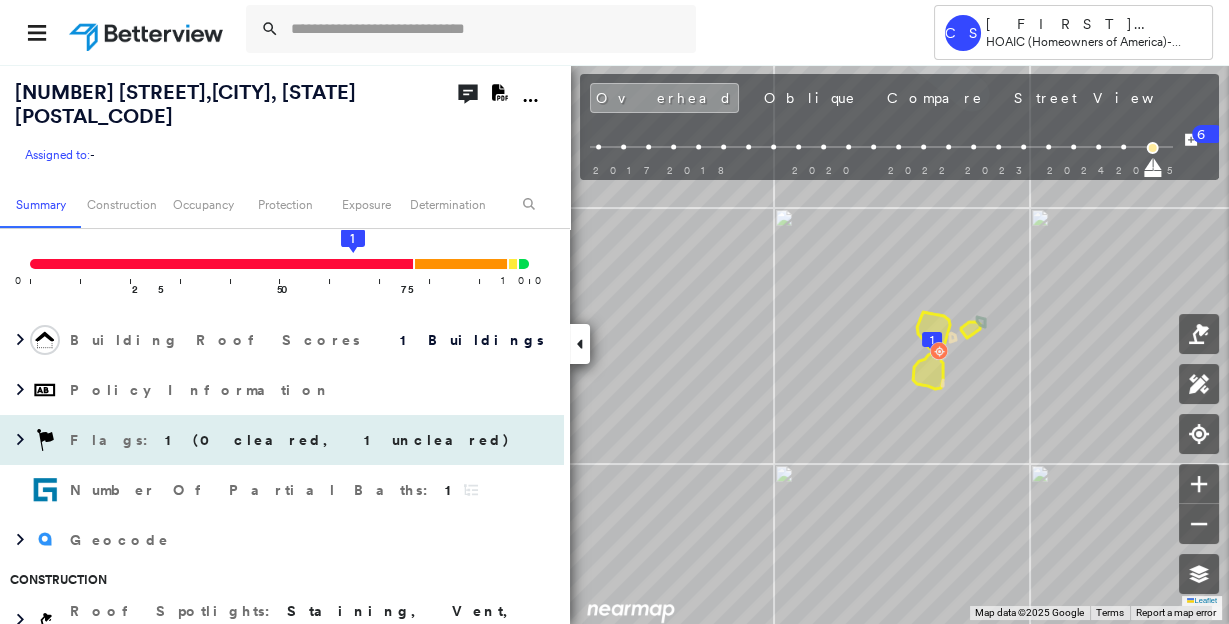 click on "Flags :  1 (0 cleared, 1 uncleared)" at bounding box center [292, 440] 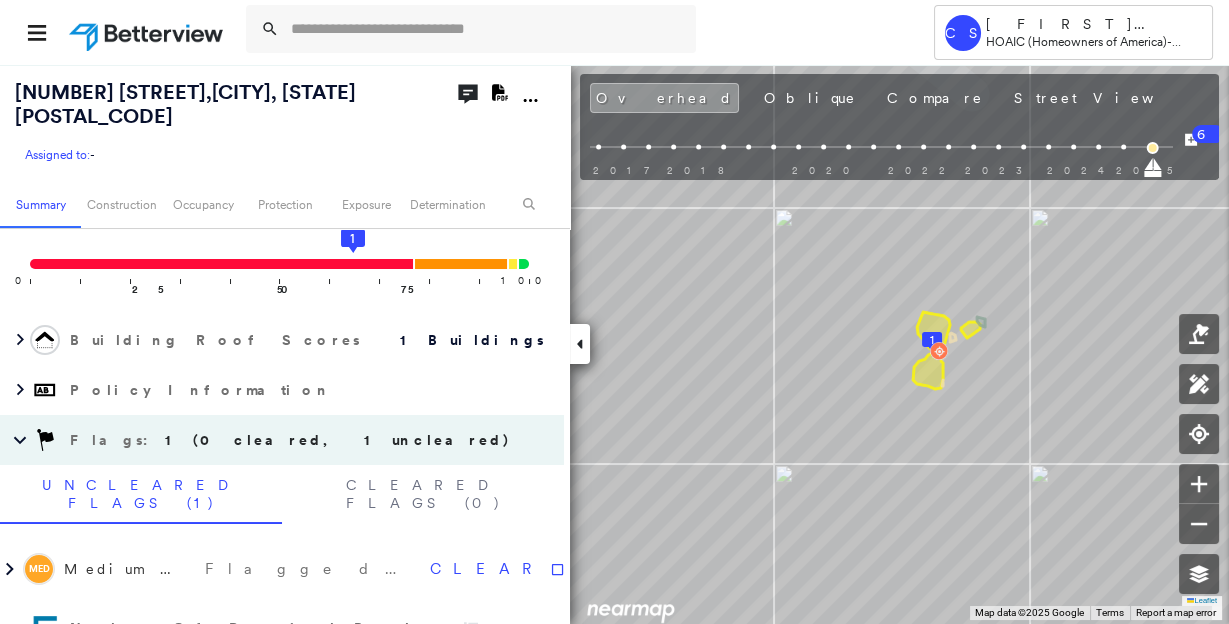 scroll, scrollTop: 360, scrollLeft: 0, axis: vertical 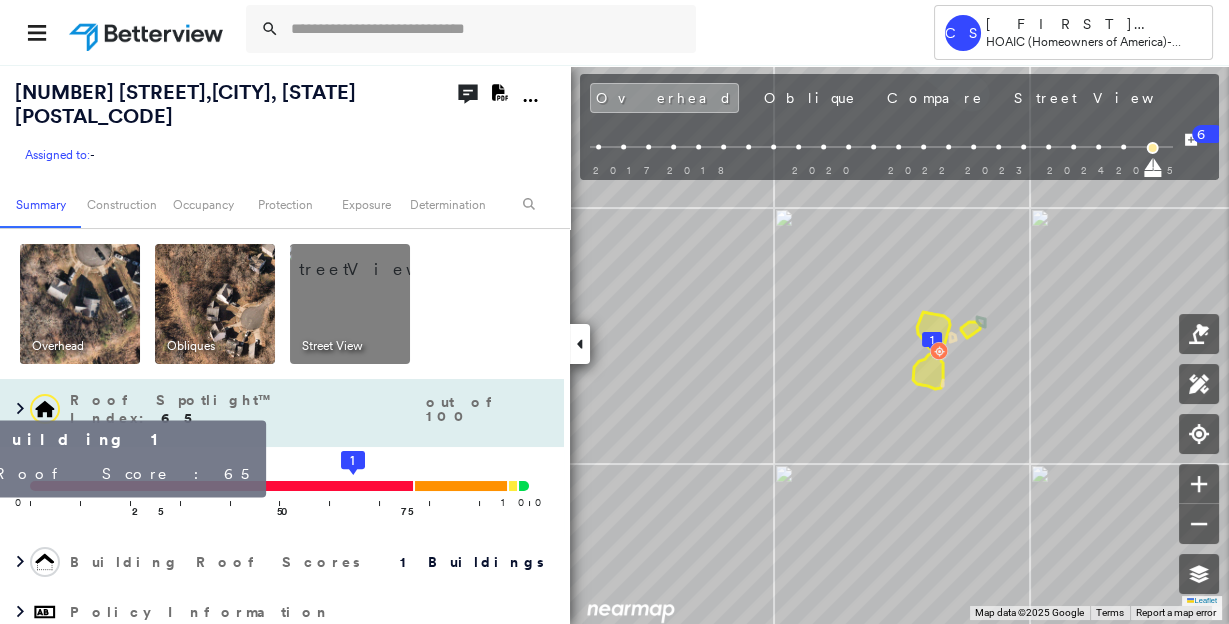 click 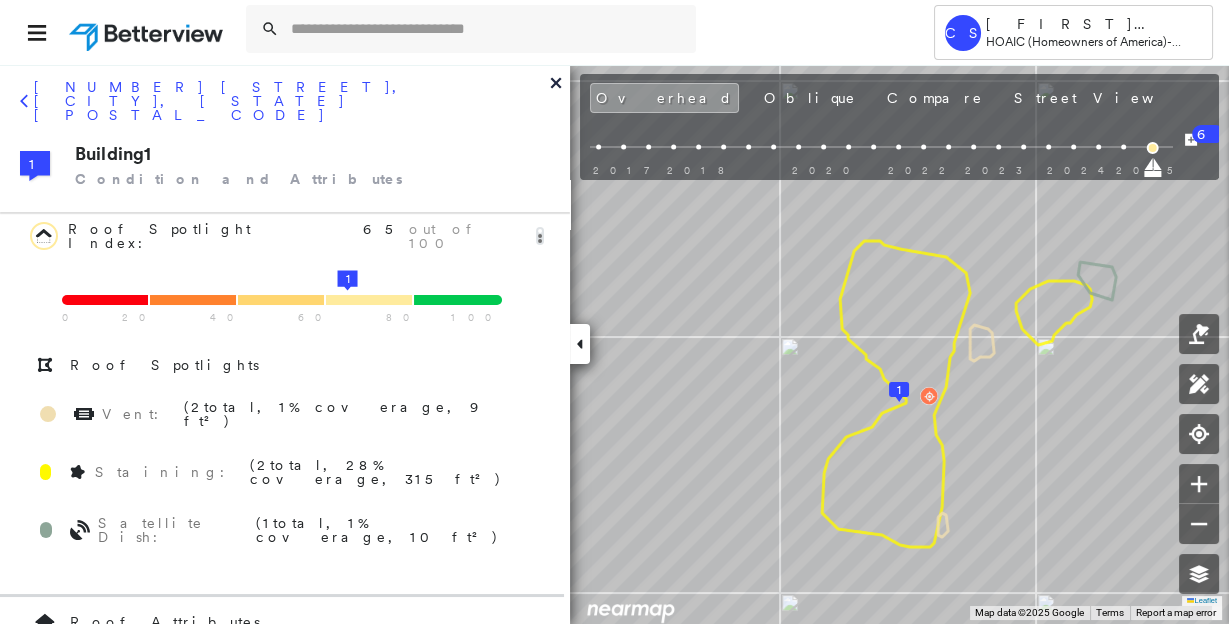 scroll, scrollTop: 444, scrollLeft: 0, axis: vertical 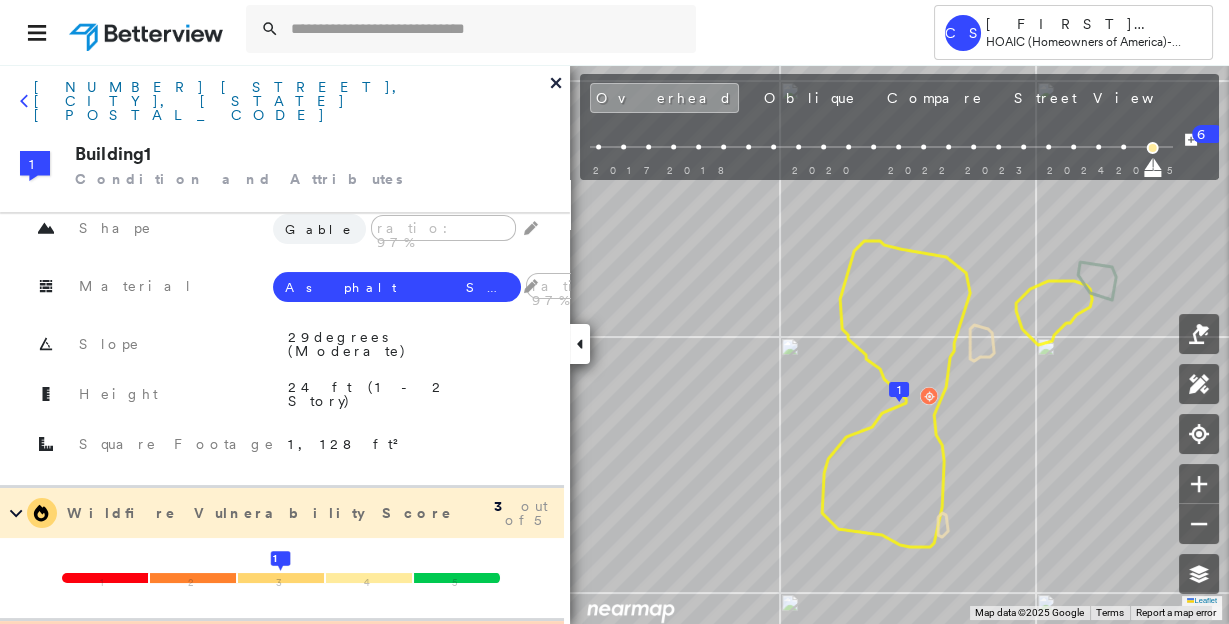 click on "[NUMBER] [STREET], [CITY], [STATE] [POSTAL_CODE]" at bounding box center (292, 101) 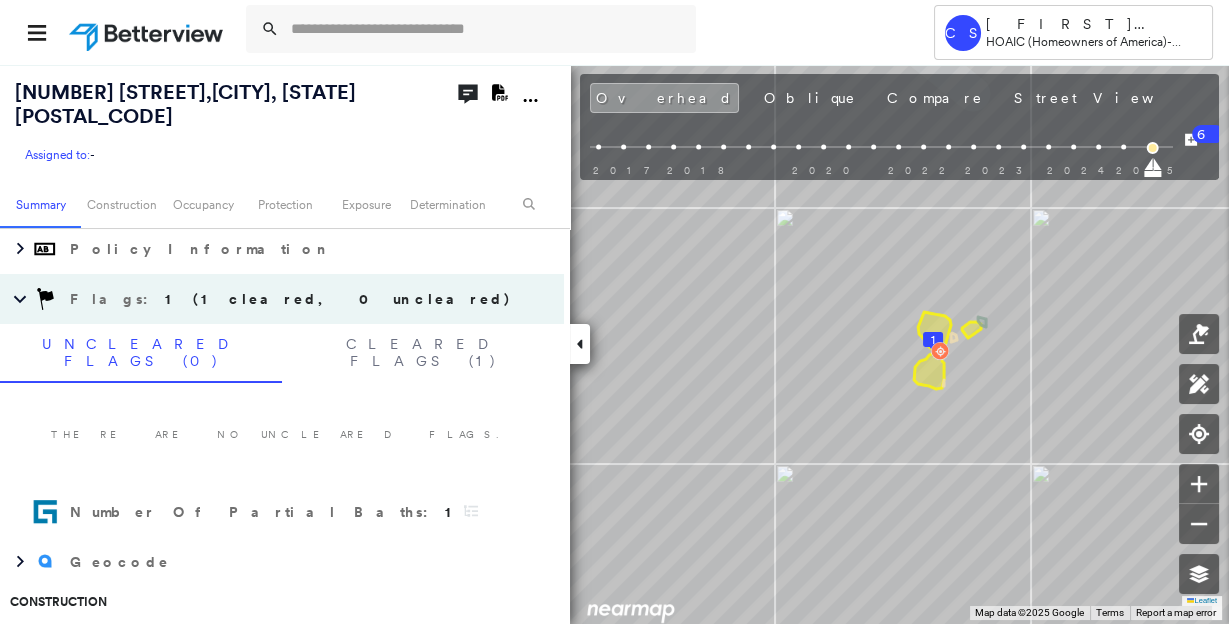 scroll, scrollTop: 1111, scrollLeft: 0, axis: vertical 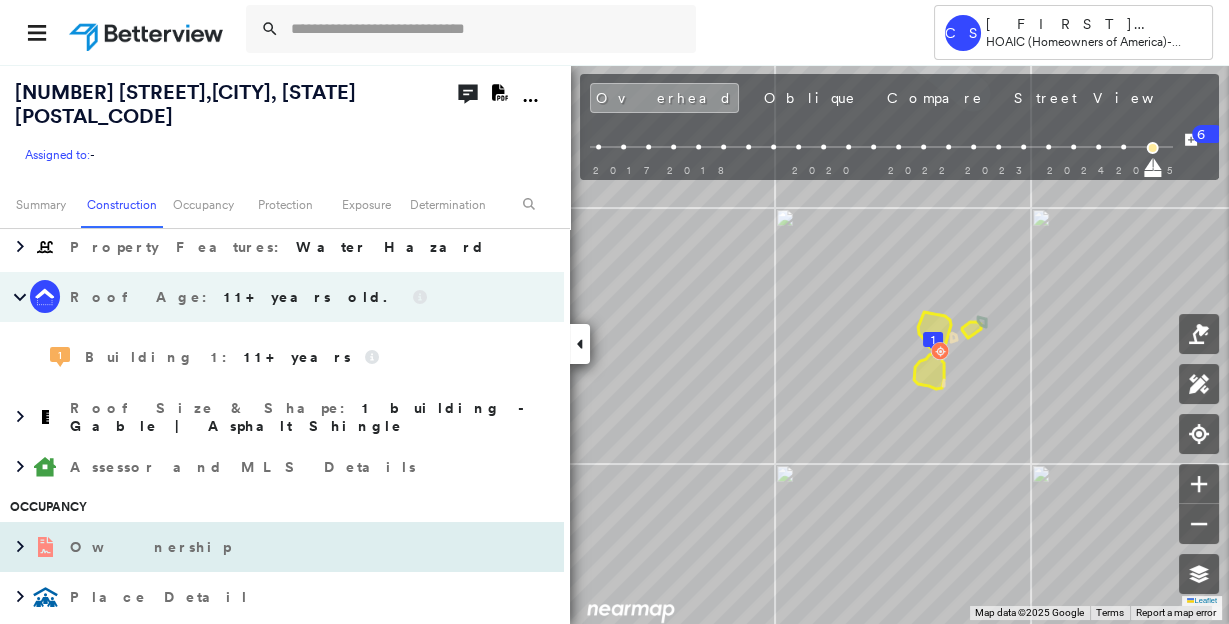click on "Ownership" at bounding box center [262, 547] 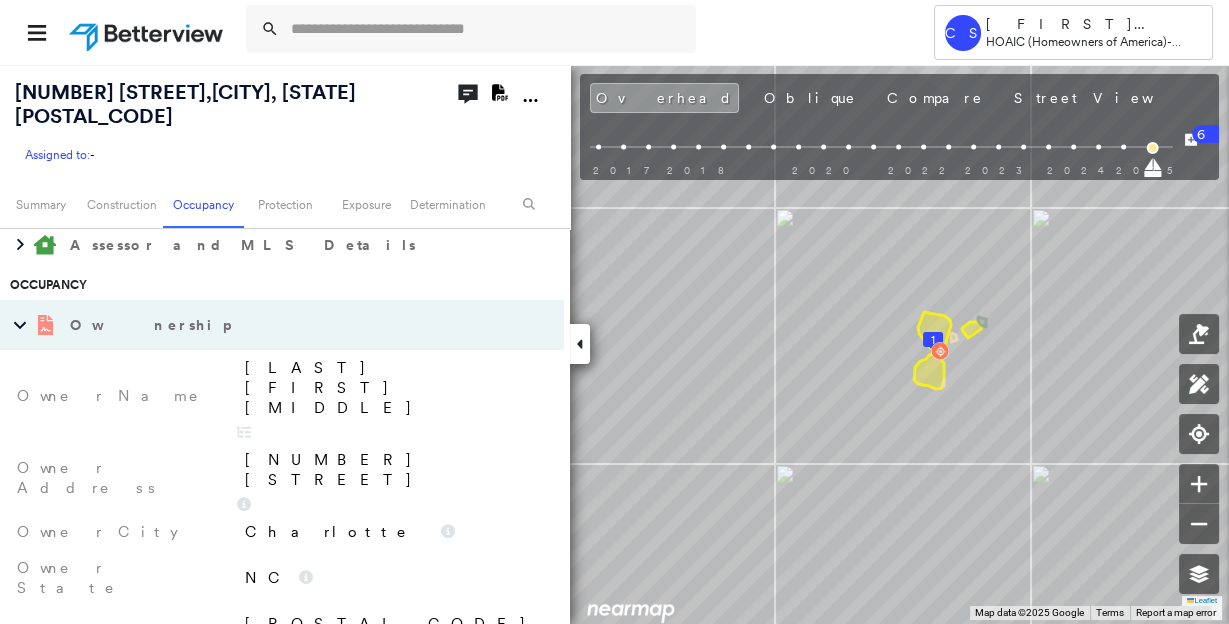 scroll, scrollTop: 1555, scrollLeft: 0, axis: vertical 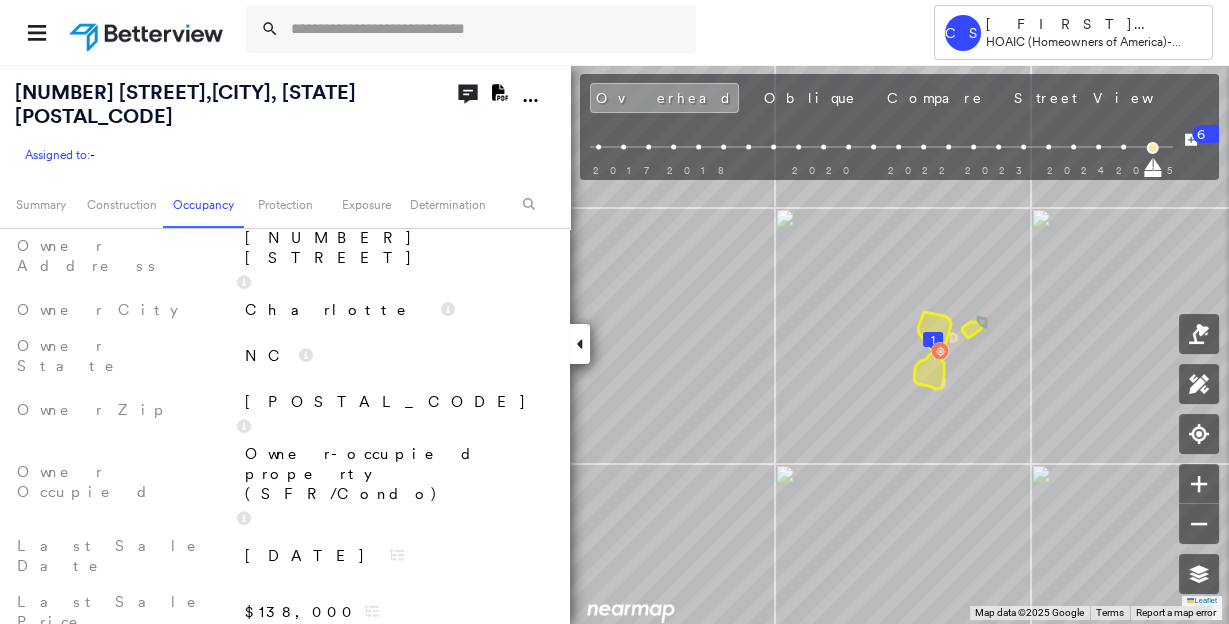 click on "Place Detail" at bounding box center (161, 675) 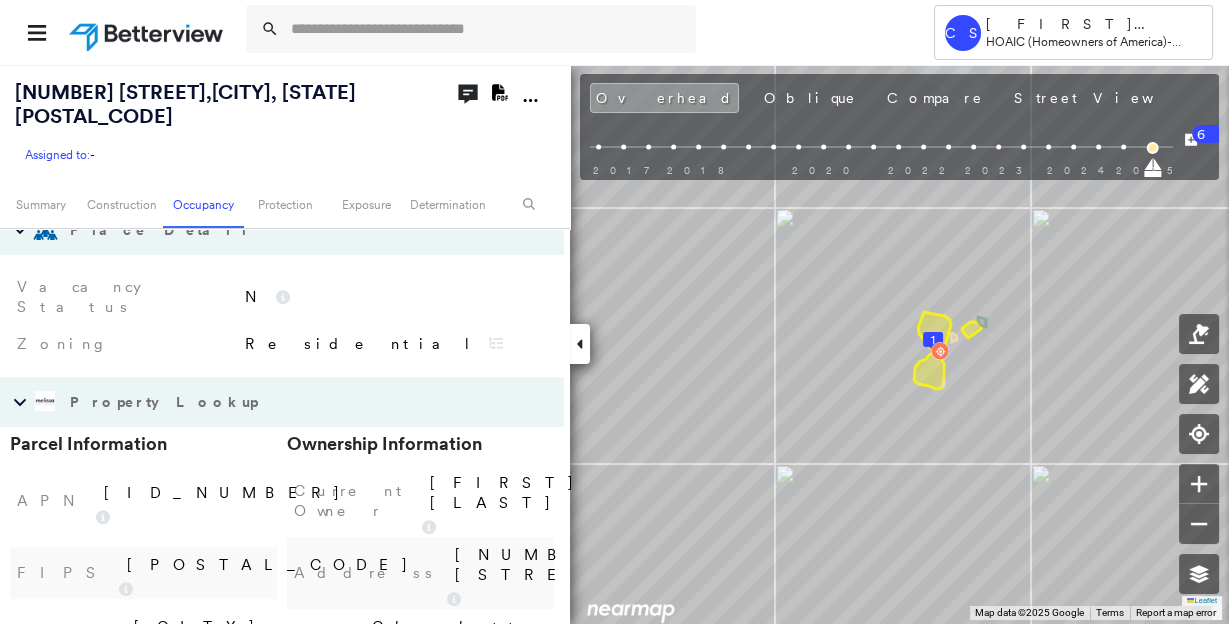 scroll, scrollTop: 2111, scrollLeft: 0, axis: vertical 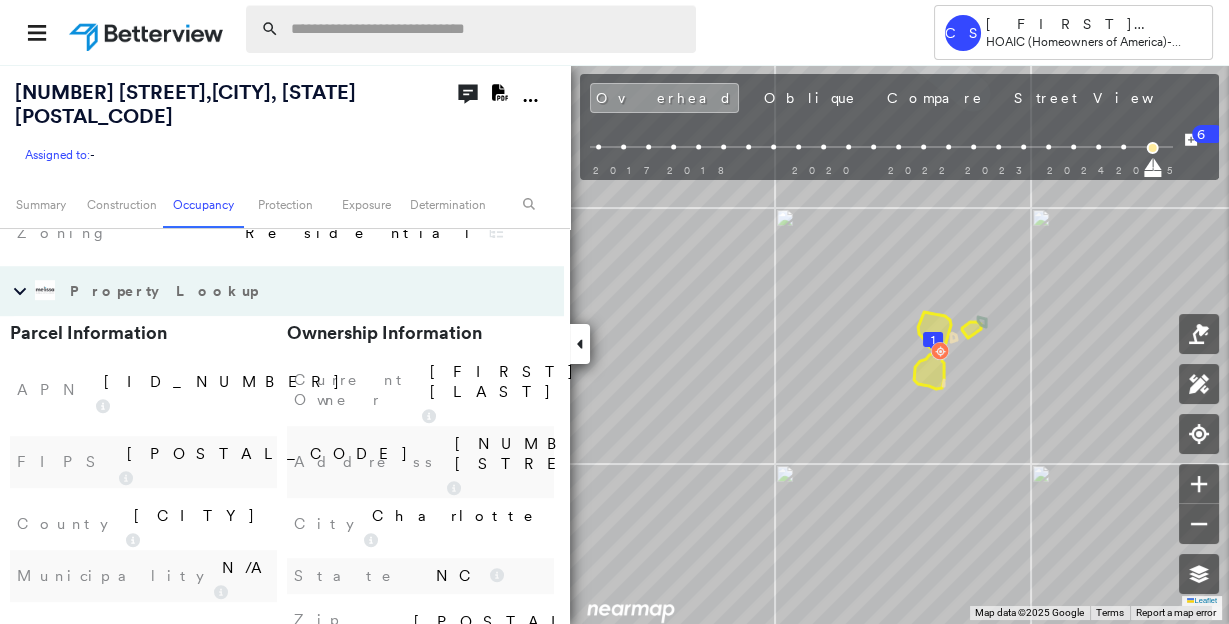 click at bounding box center (487, 29) 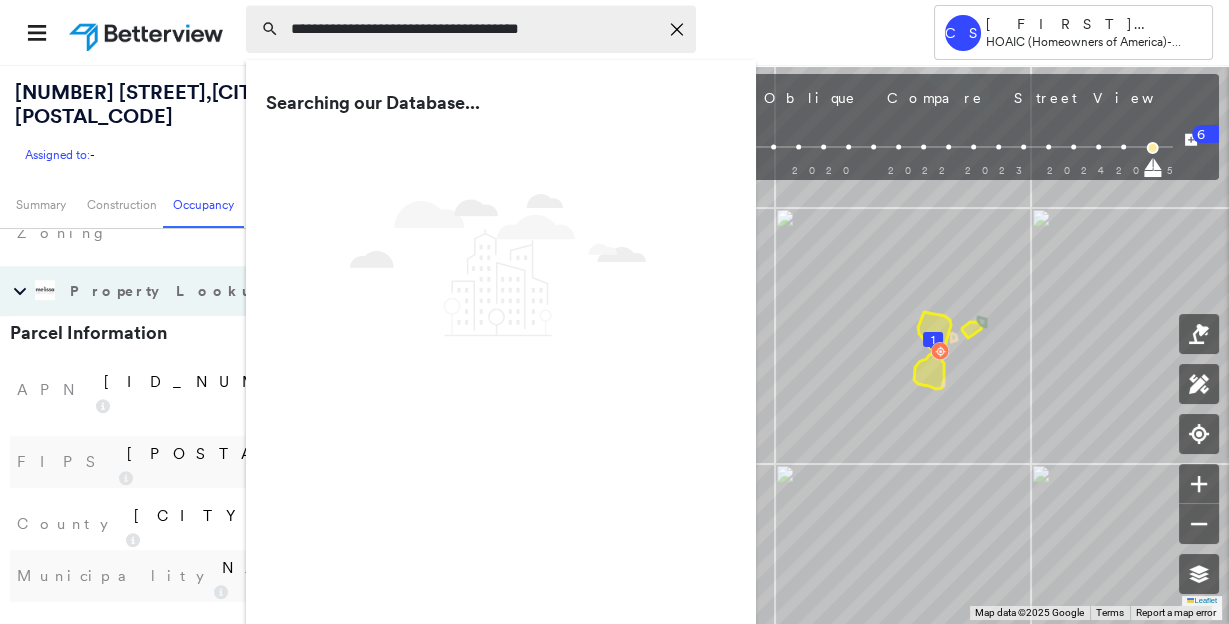 click on "**********" at bounding box center [474, 29] 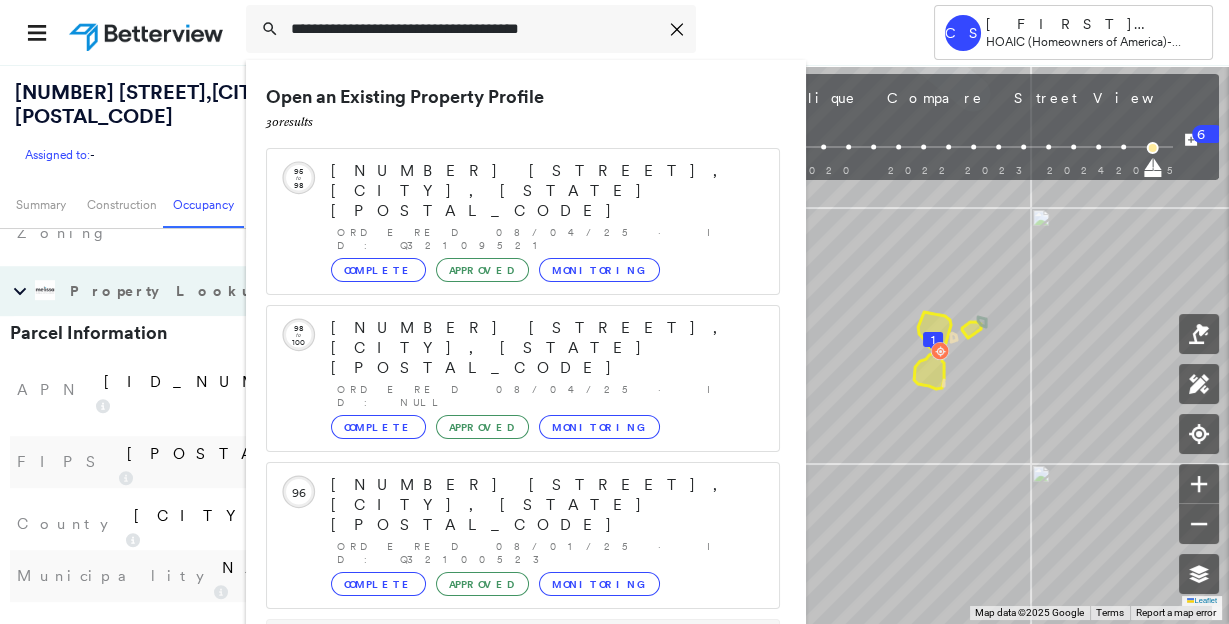 scroll, scrollTop: 205, scrollLeft: 0, axis: vertical 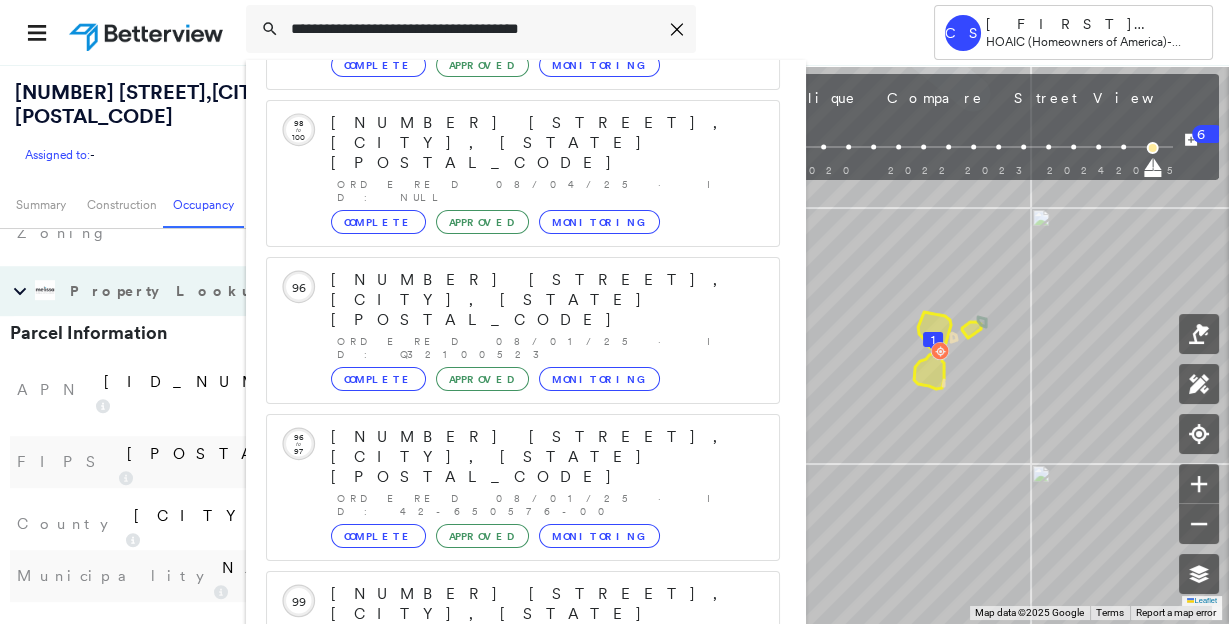 type on "**********" 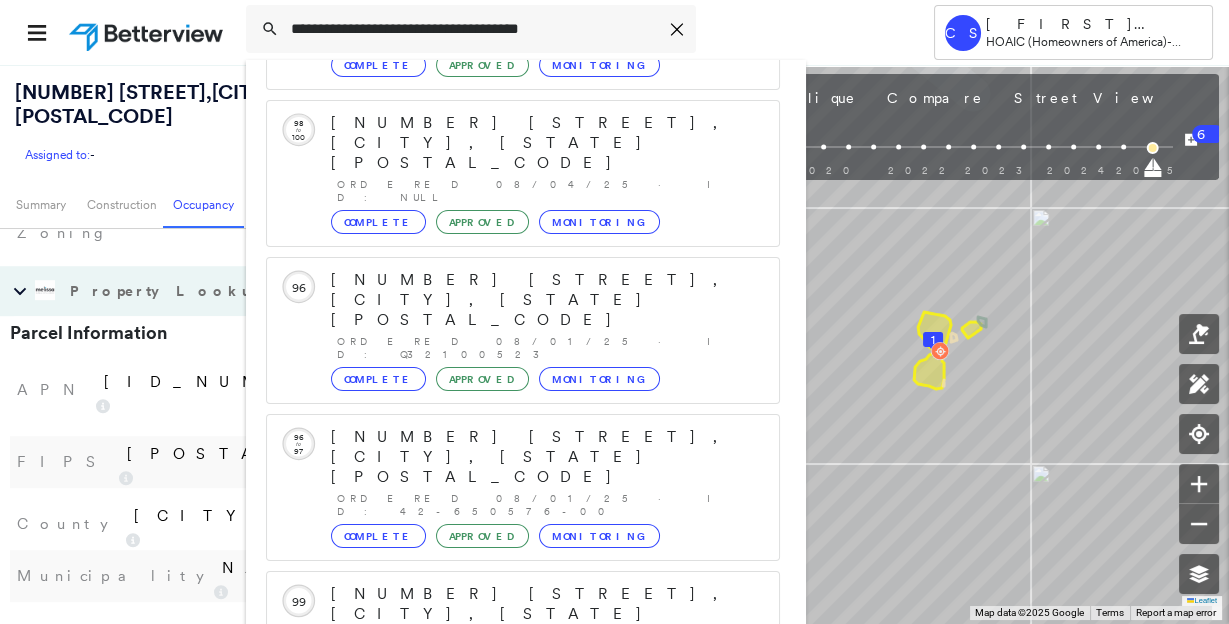 click on "[NUMBER] [STREET], [CITY], [STATE] [POSTAL_CODE], [COUNTRY]" at bounding box center (501, 906) 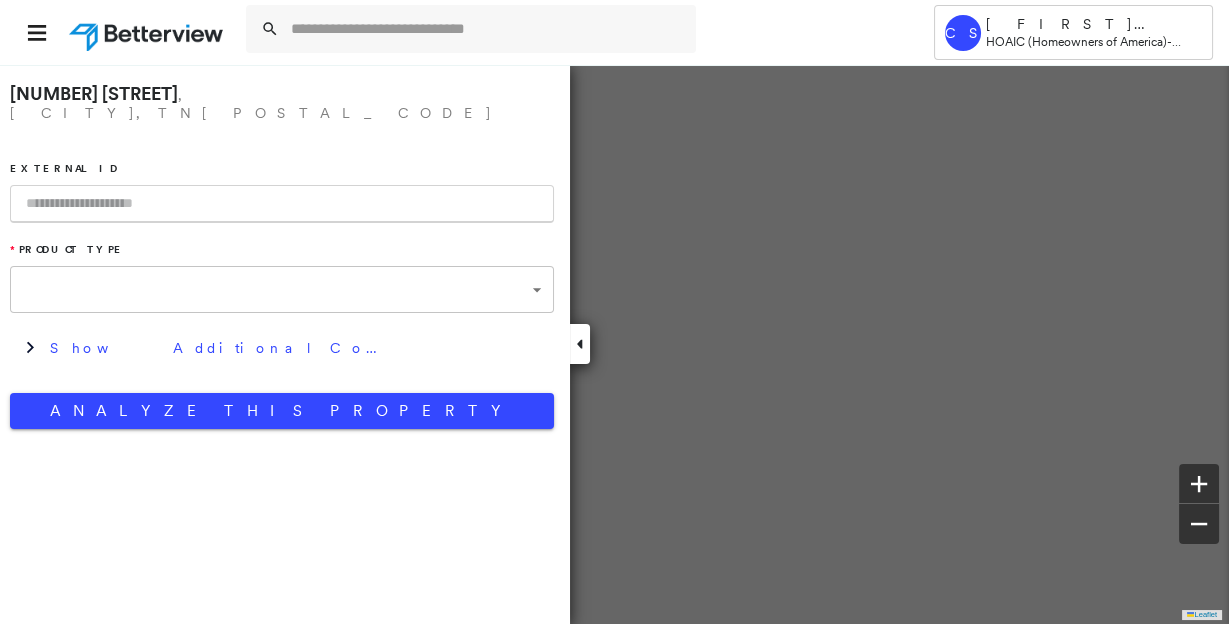 type on "**********" 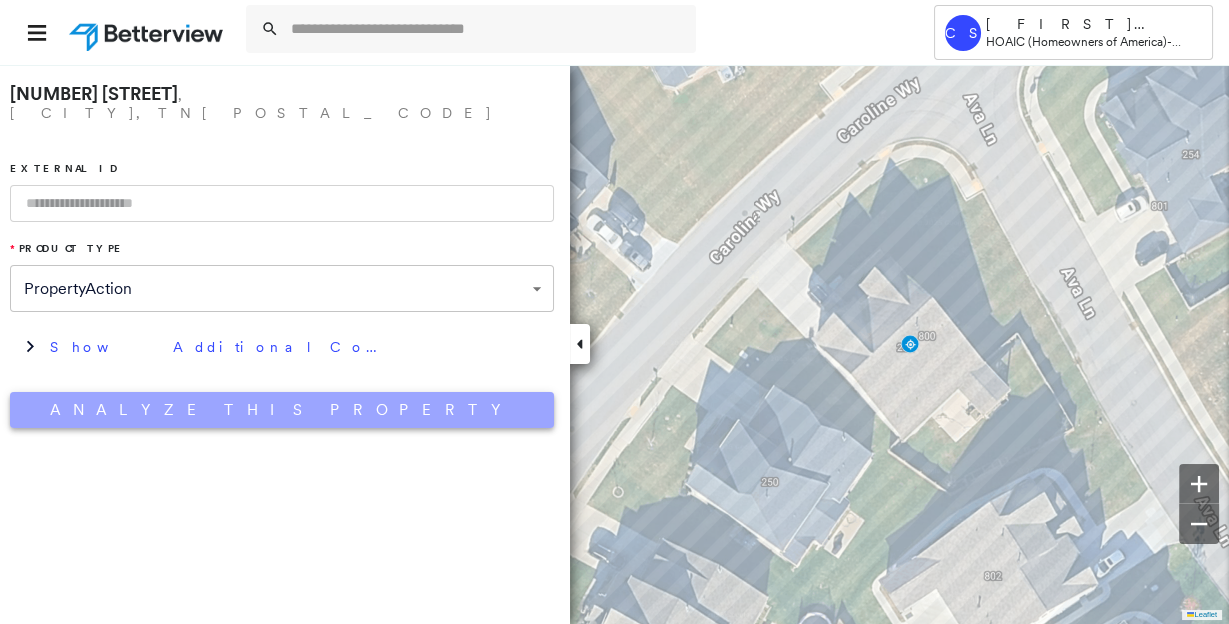 click on "Analyze This Property" at bounding box center [282, 410] 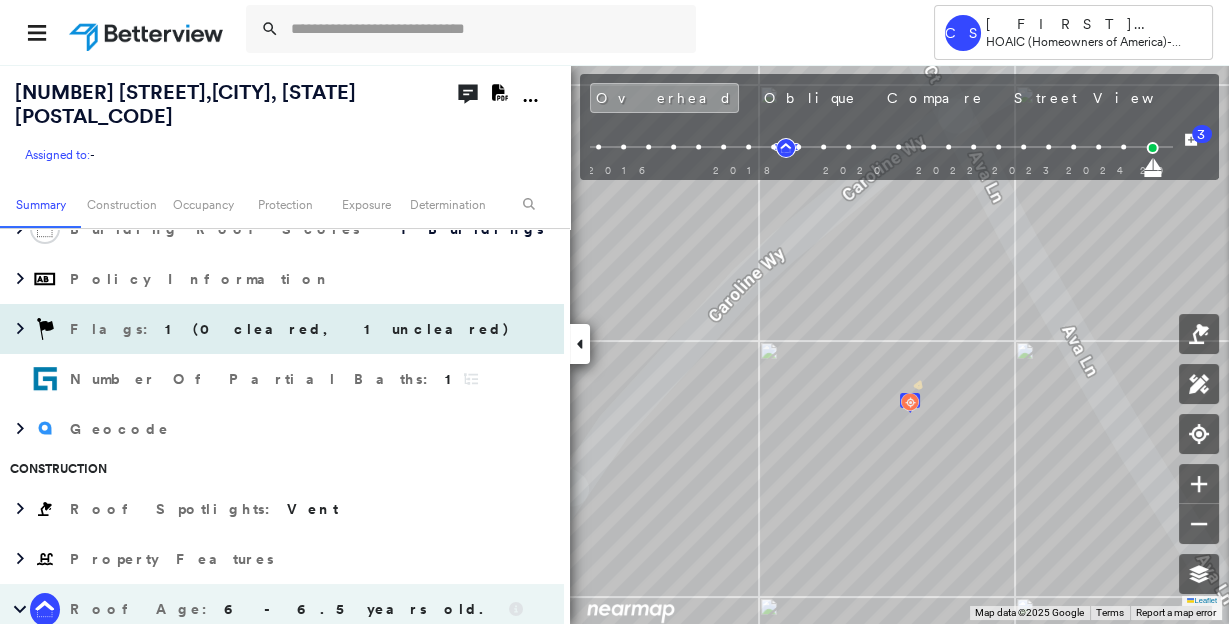 drag, startPoint x: 254, startPoint y: 310, endPoint x: 277, endPoint y: 315, distance: 23.537205 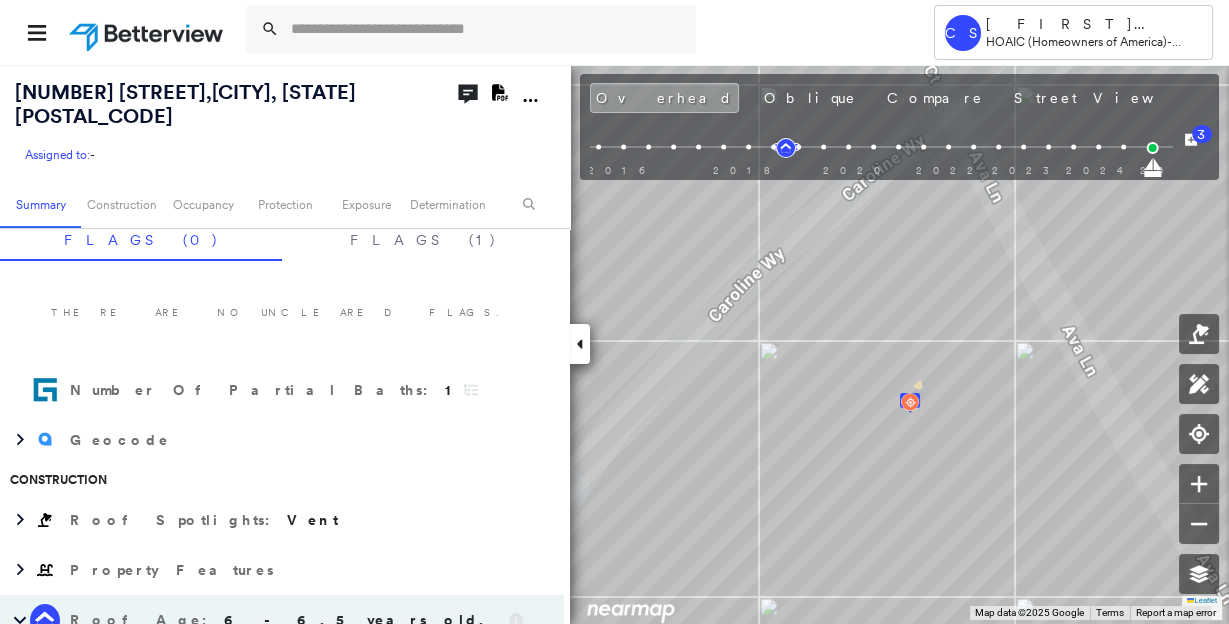 scroll, scrollTop: 0, scrollLeft: 0, axis: both 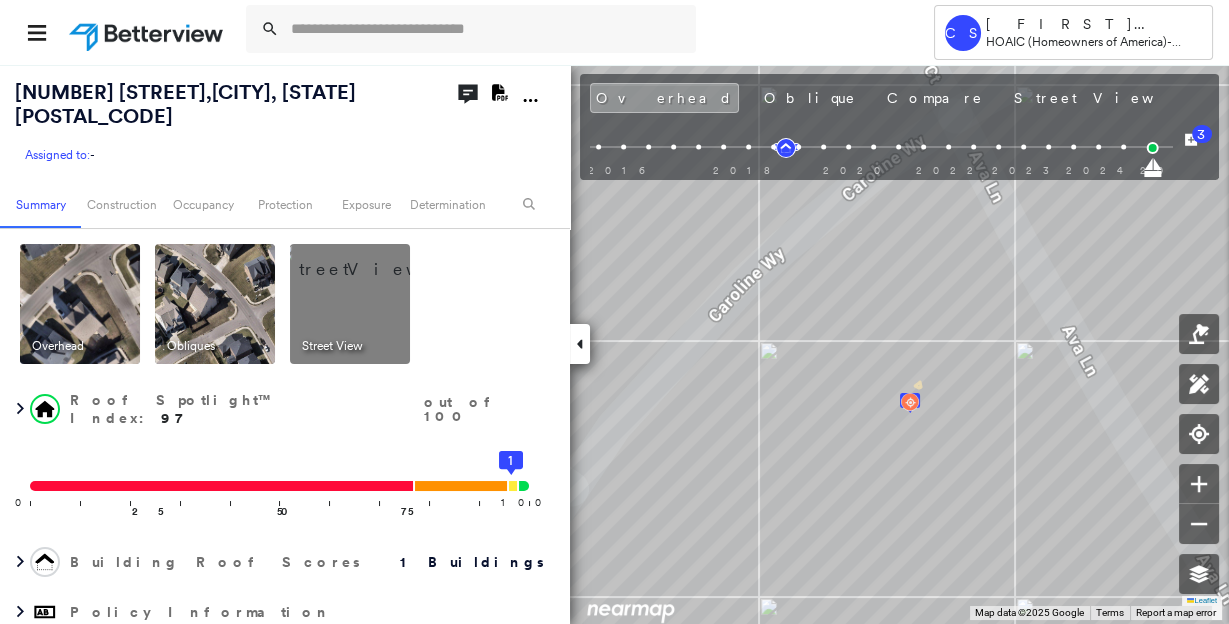 click at bounding box center [374, 259] 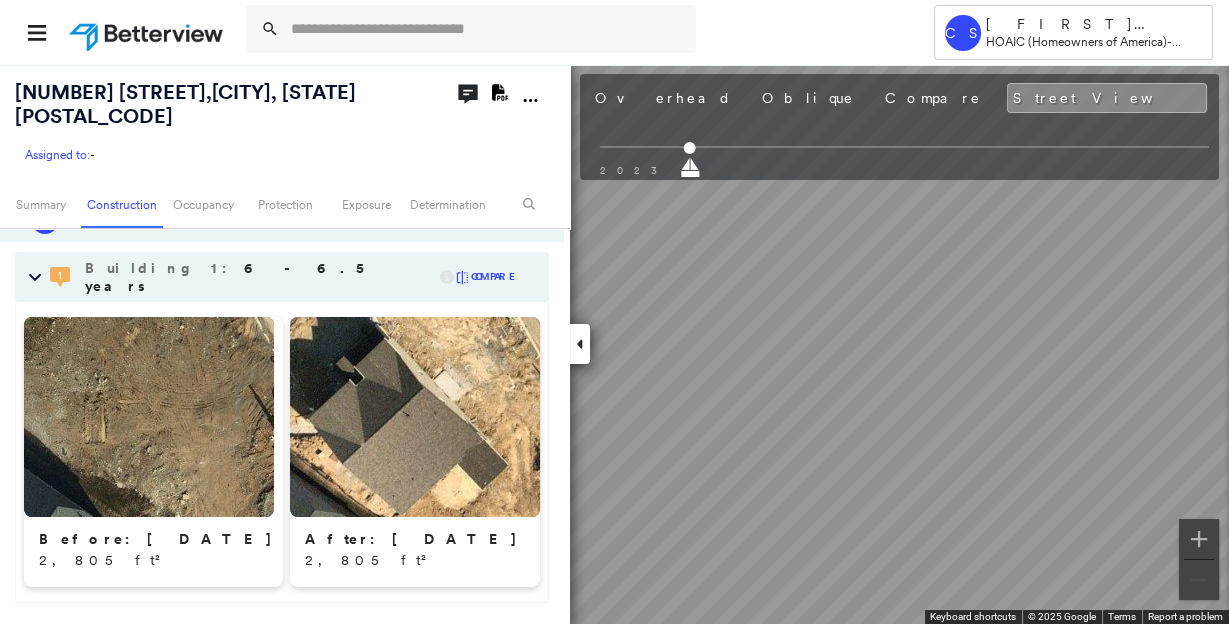 scroll, scrollTop: 1222, scrollLeft: 0, axis: vertical 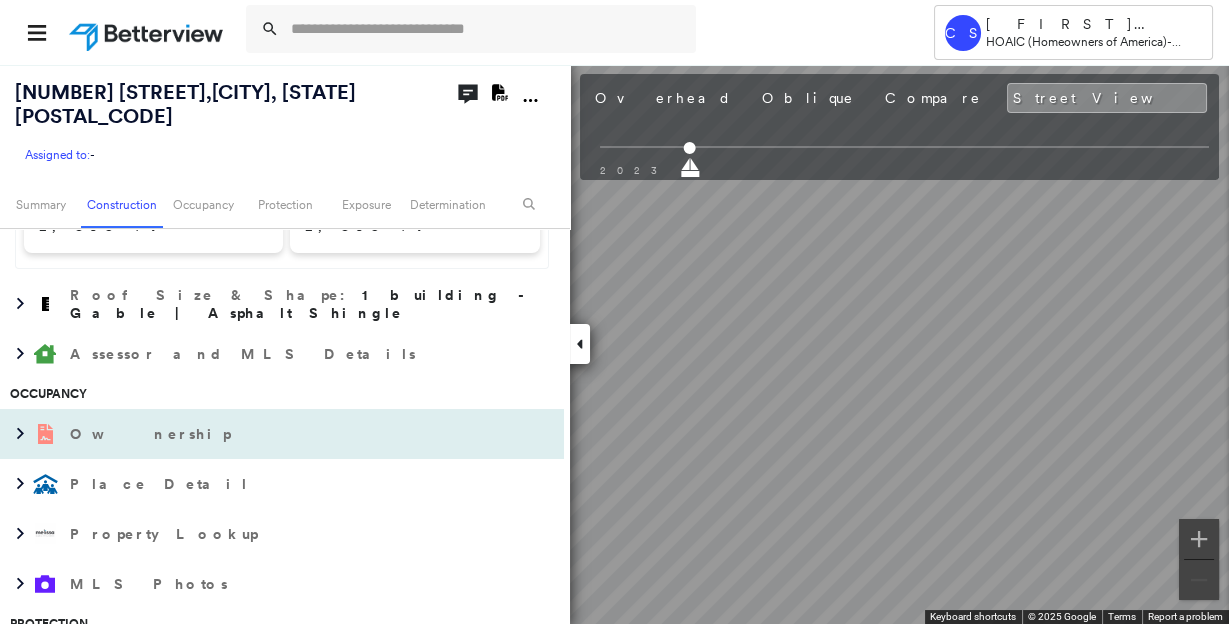 click on "Ownership" at bounding box center (262, 434) 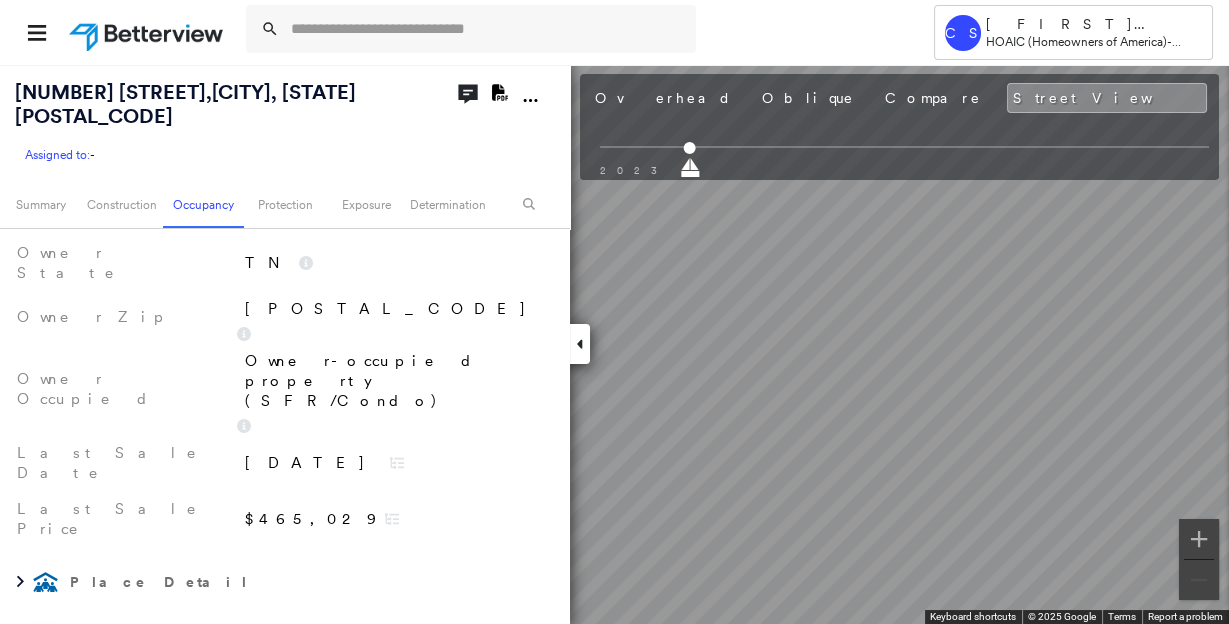 scroll, scrollTop: 1777, scrollLeft: 0, axis: vertical 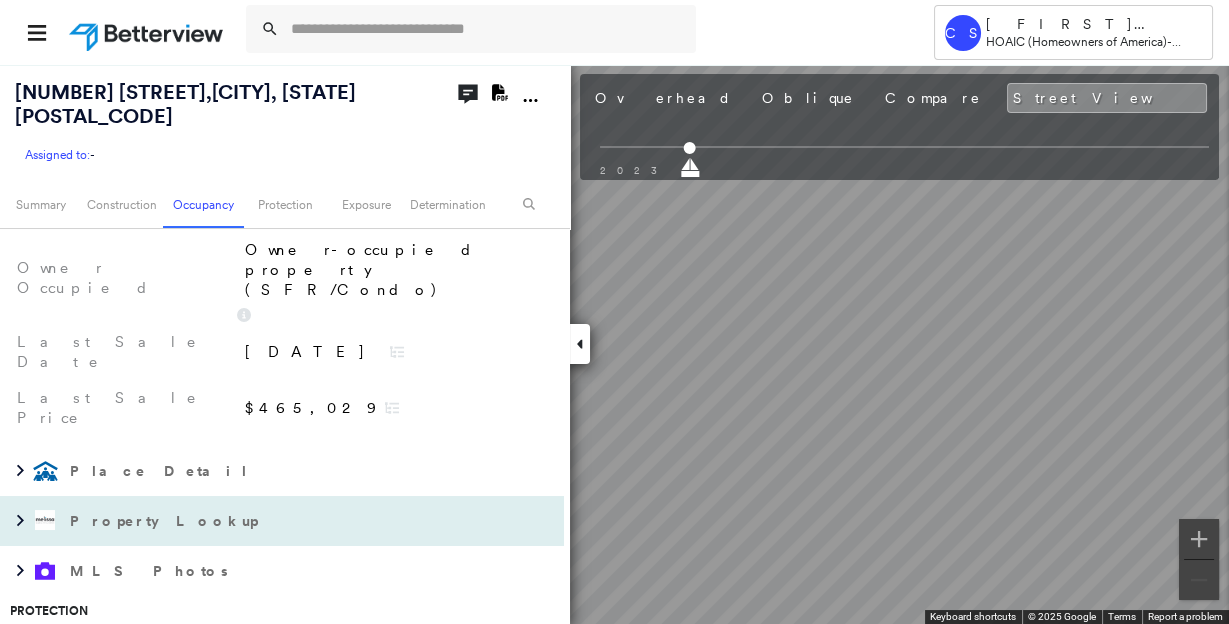 click on "Property Lookup" at bounding box center [262, 521] 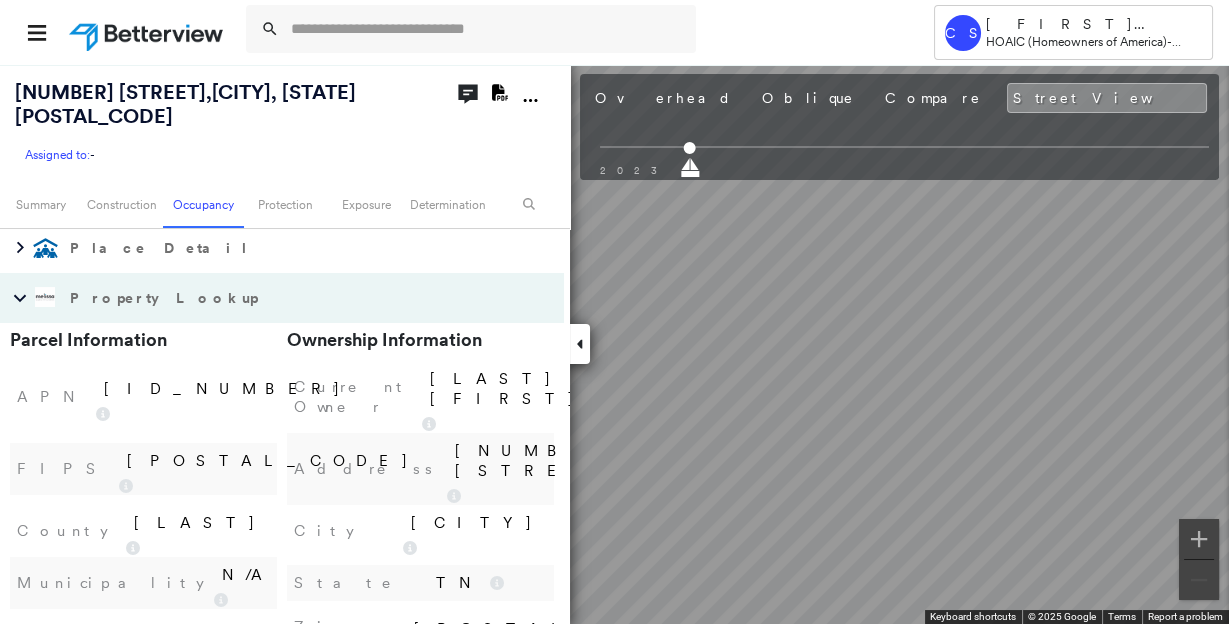 scroll, scrollTop: 2111, scrollLeft: 0, axis: vertical 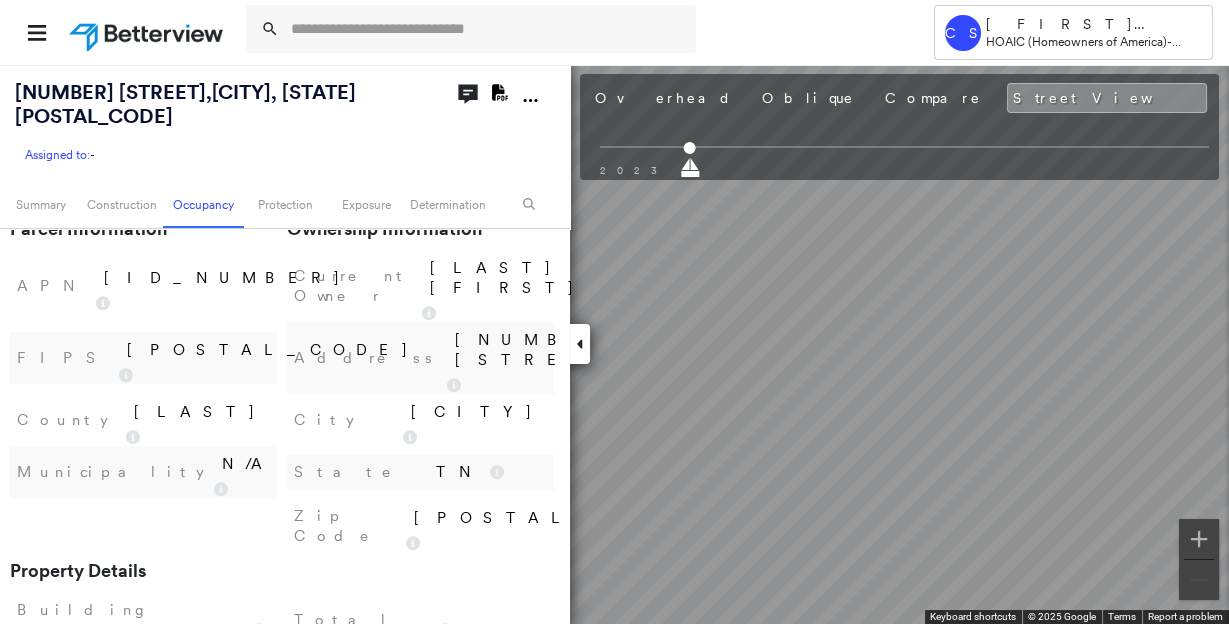click at bounding box center (580, 344) 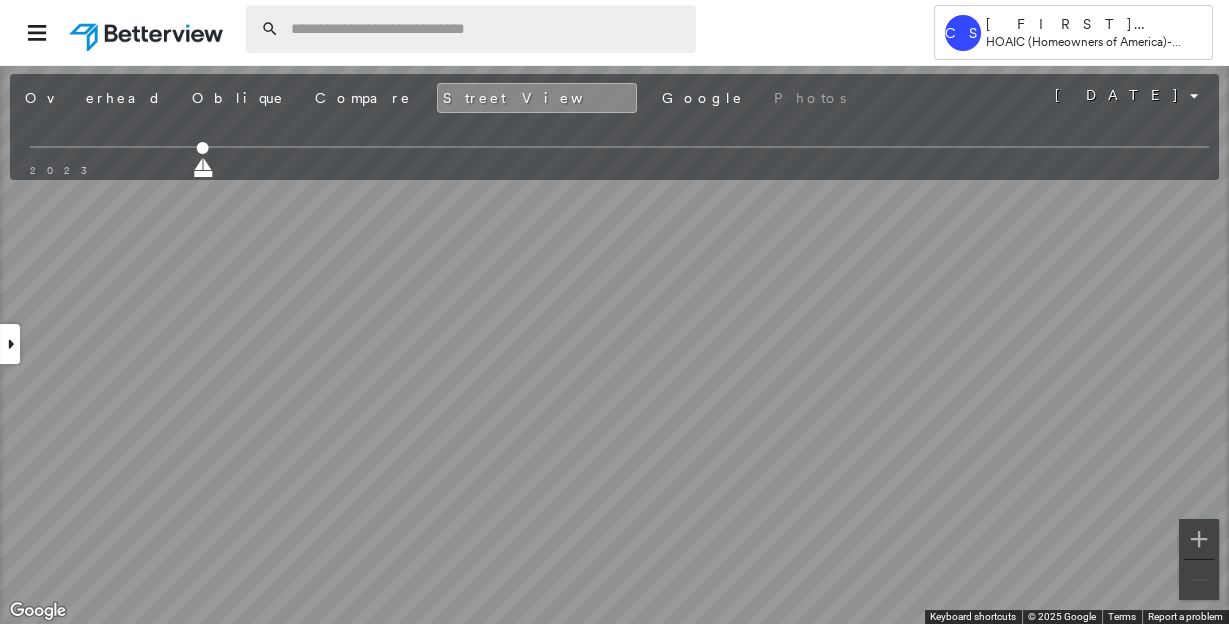 click at bounding box center (487, 29) 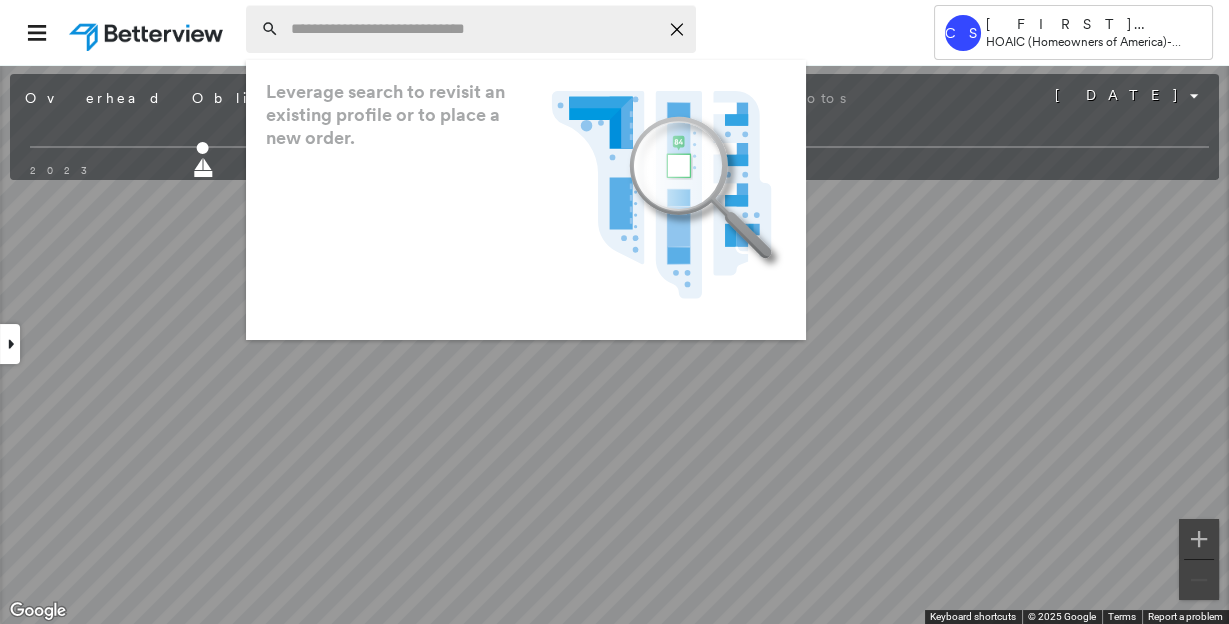 paste on "**********" 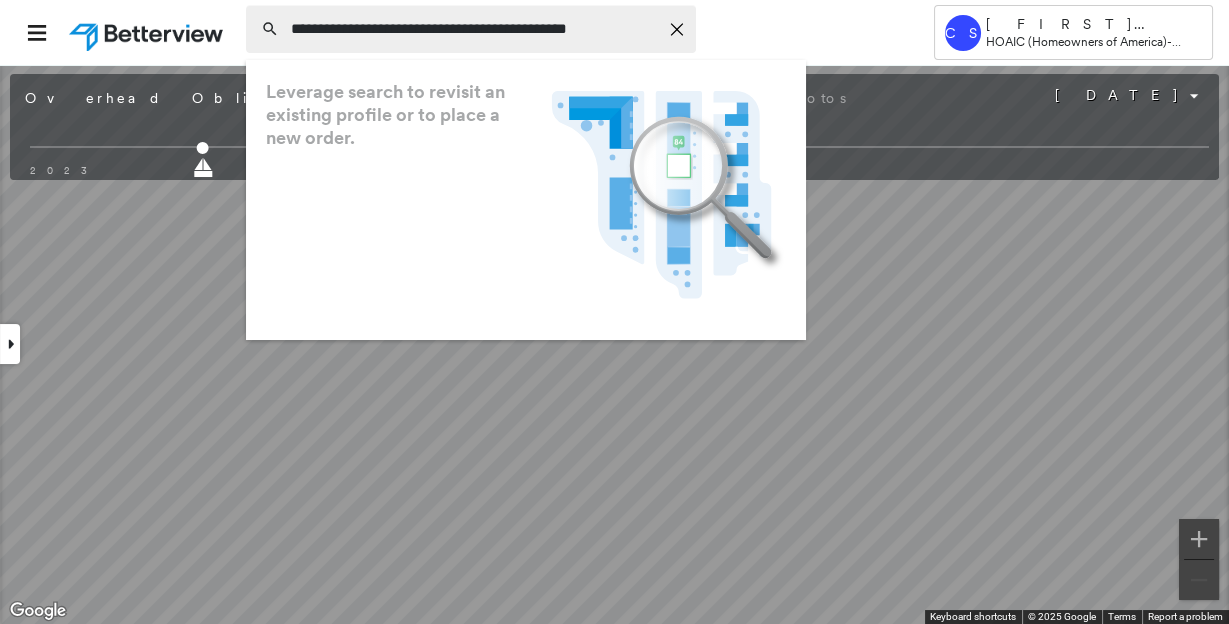 scroll, scrollTop: 0, scrollLeft: 16, axis: horizontal 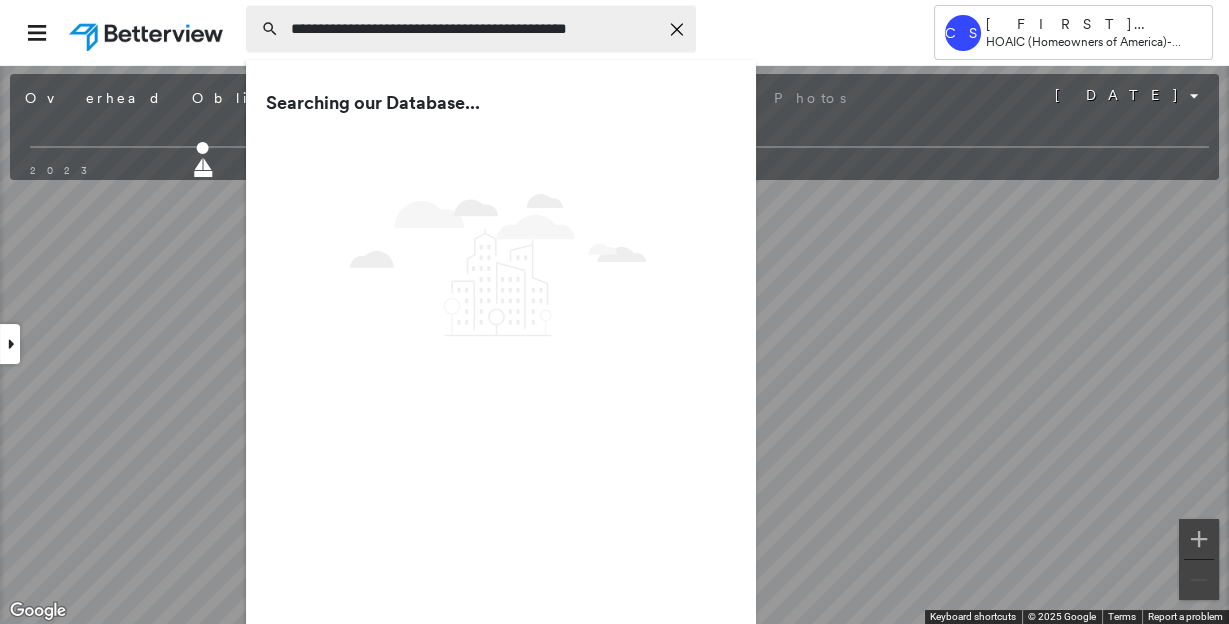 drag, startPoint x: 651, startPoint y: 30, endPoint x: 657, endPoint y: 43, distance: 14.3178215 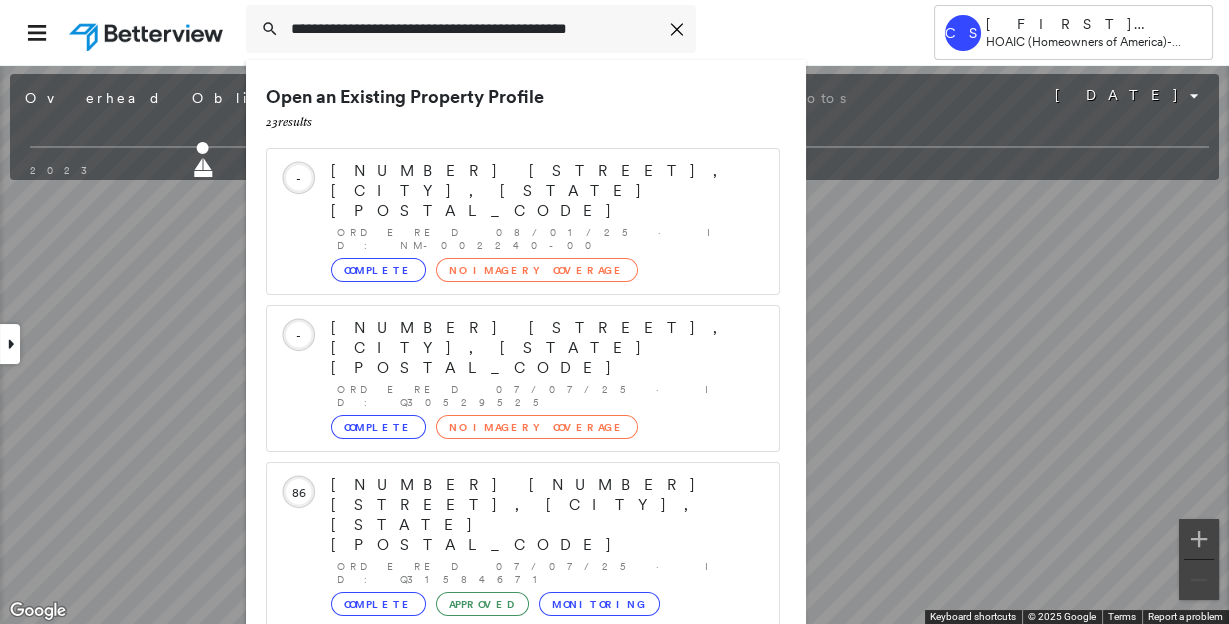 scroll, scrollTop: 205, scrollLeft: 0, axis: vertical 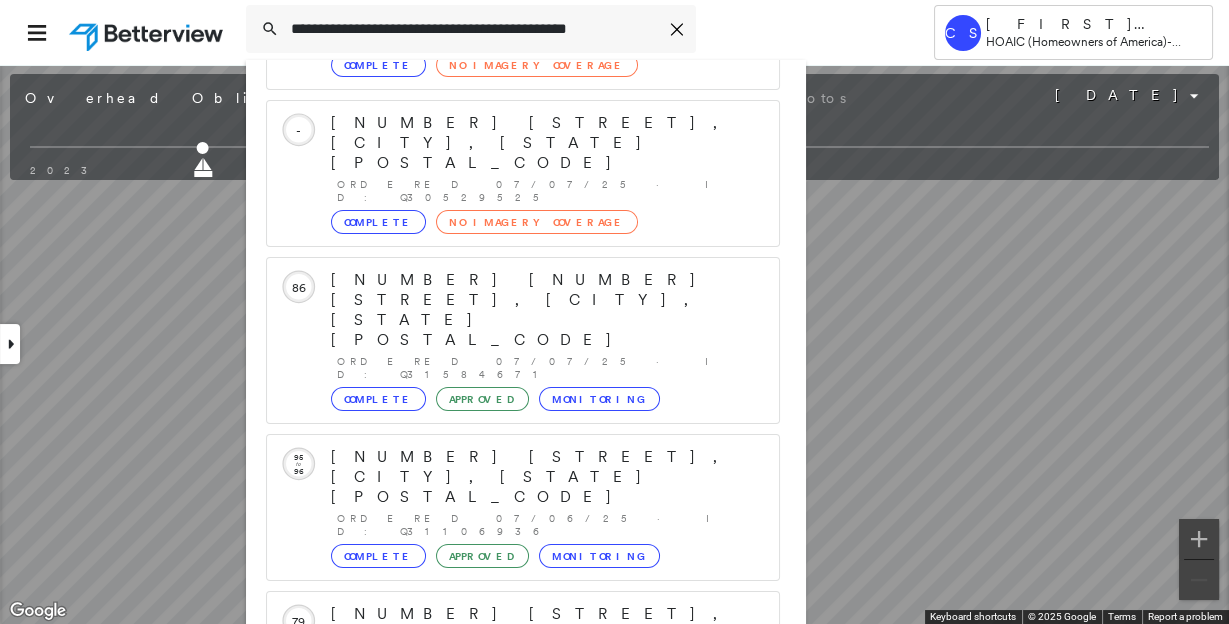 type on "**********" 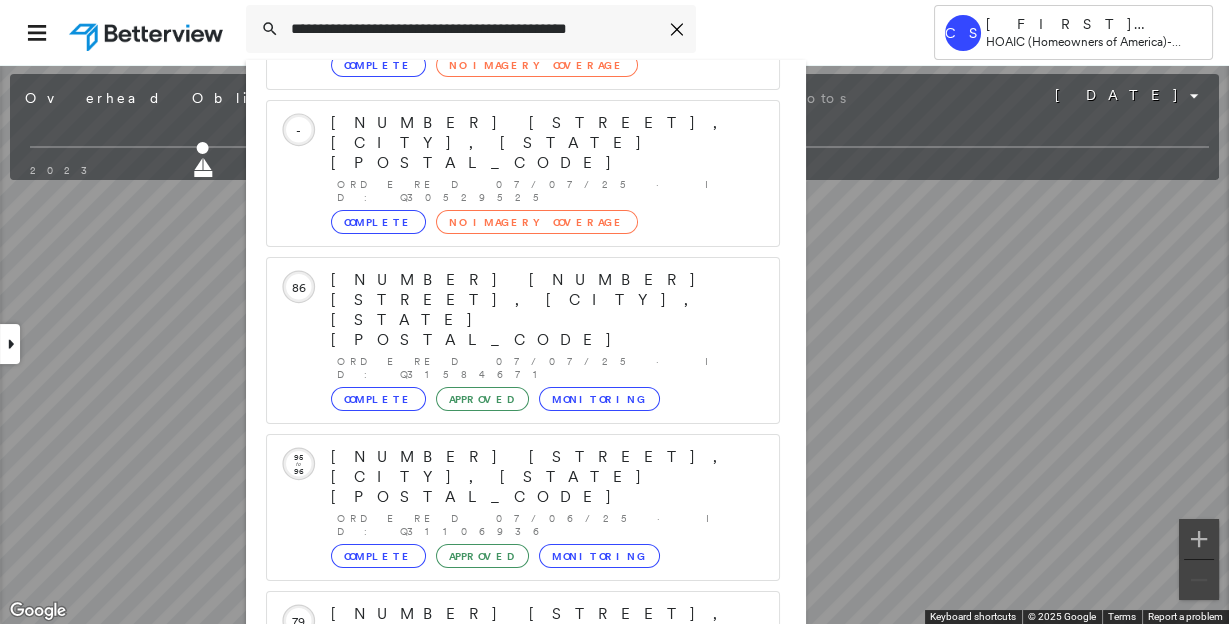 click on "[NUMBER] [STREET], [CITY], [STATE] [POSTAL_CODE] Group Created with Sketch." at bounding box center [523, 926] 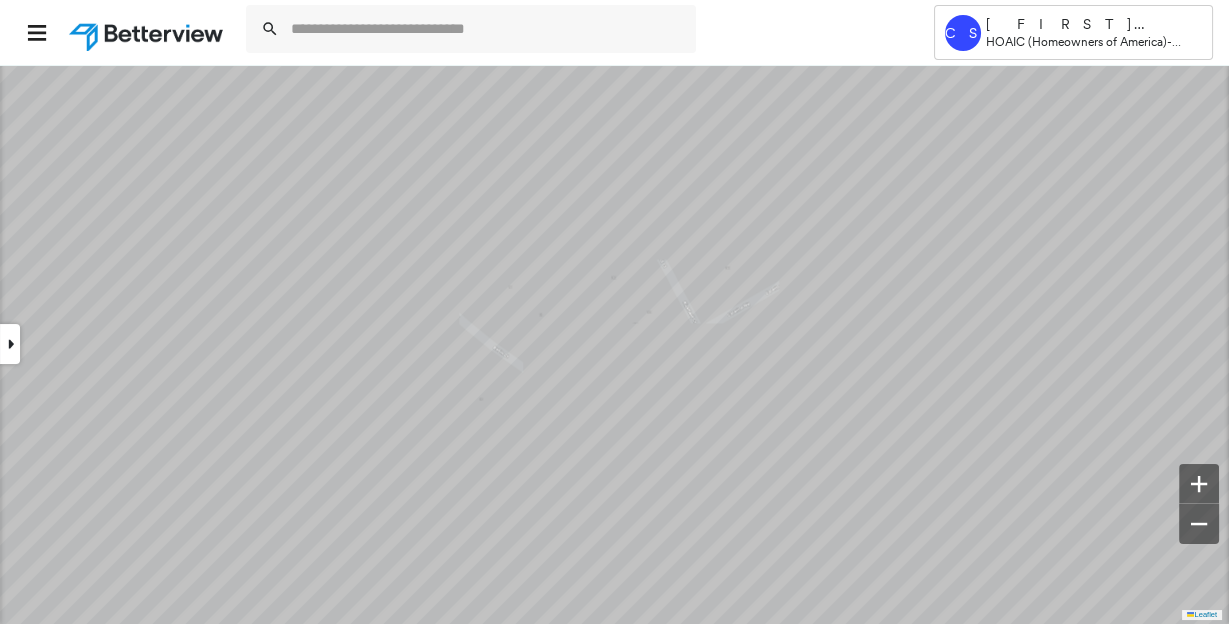 scroll, scrollTop: 0, scrollLeft: 0, axis: both 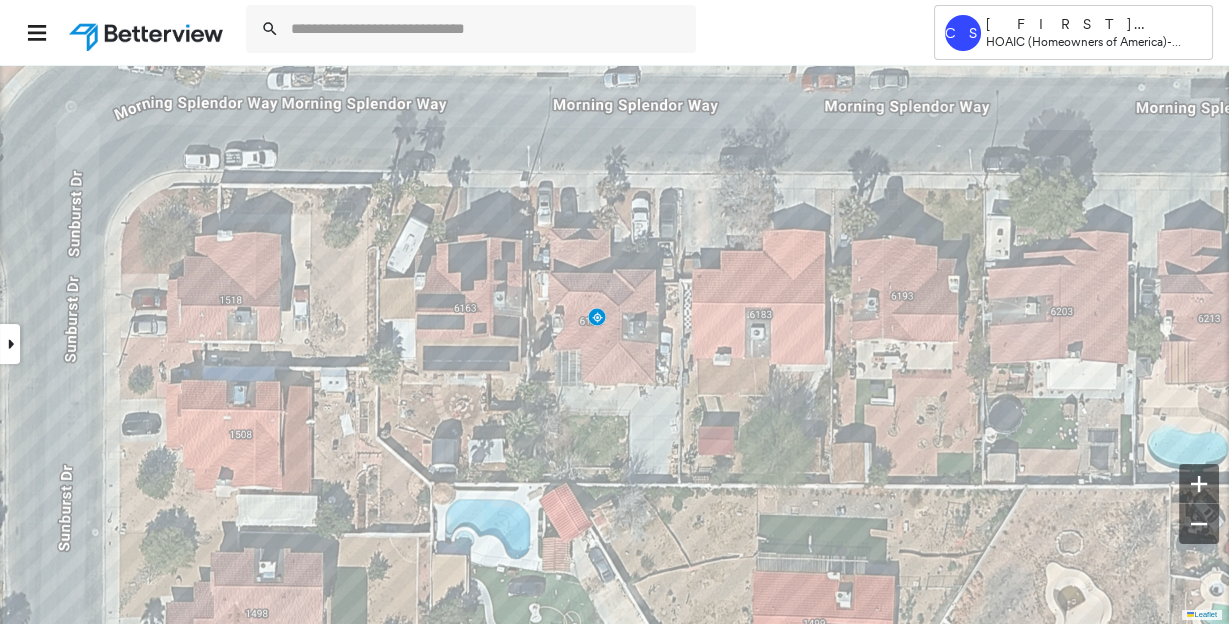click at bounding box center (10, 344) 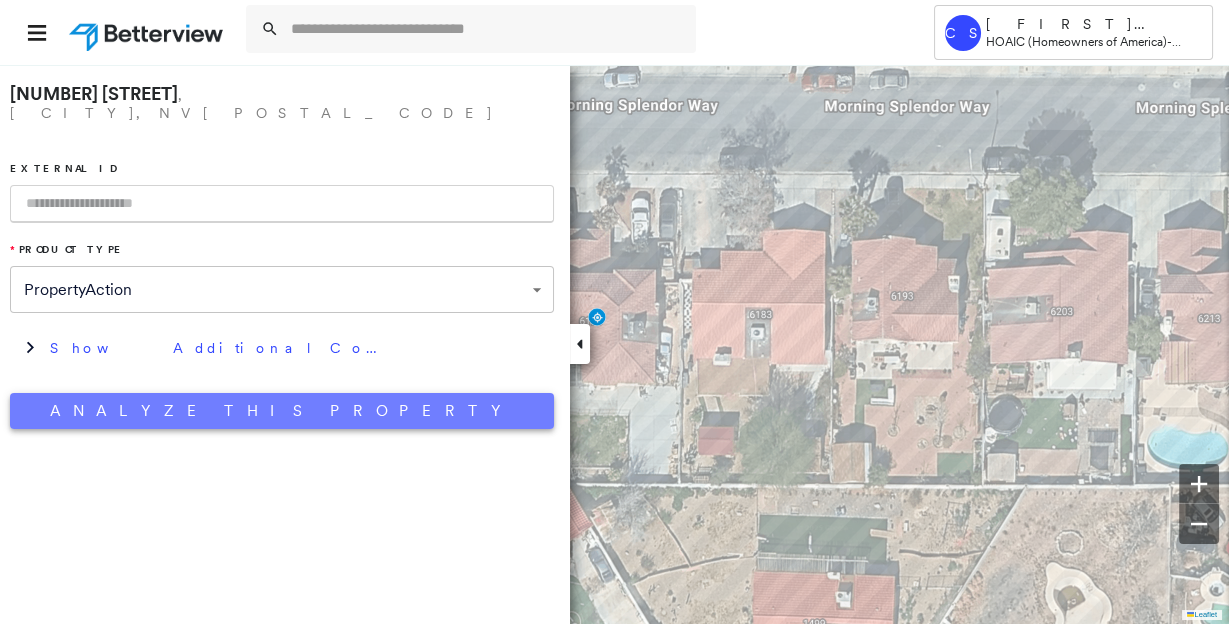 click on "Analyze This Property" at bounding box center [282, 411] 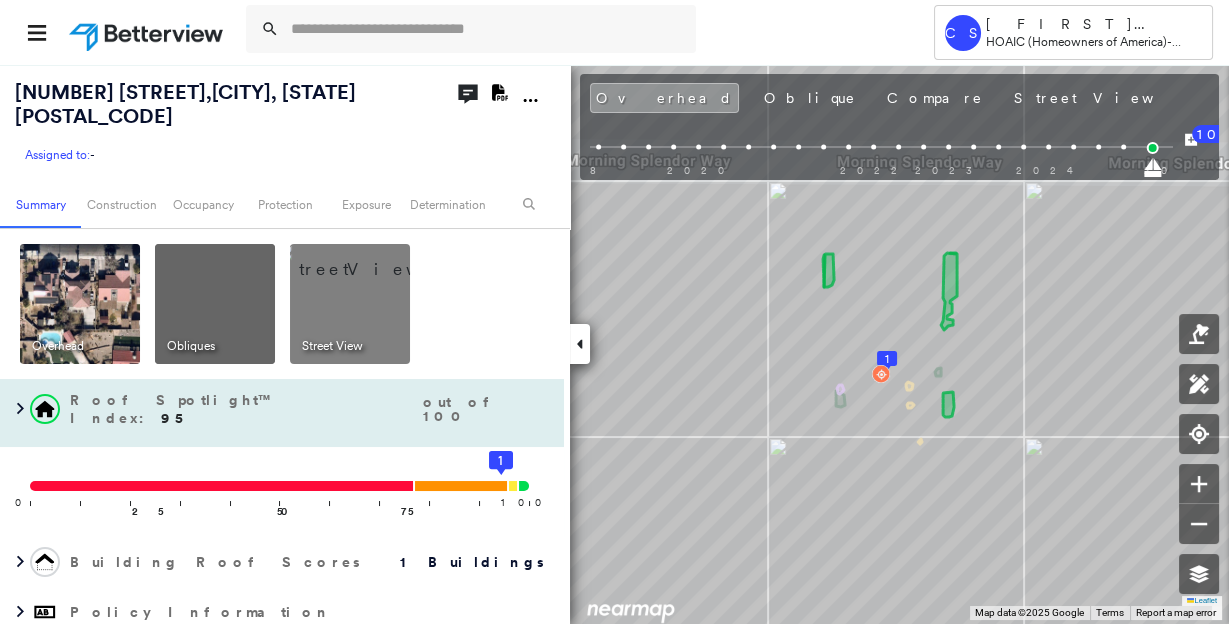 scroll, scrollTop: 222, scrollLeft: 0, axis: vertical 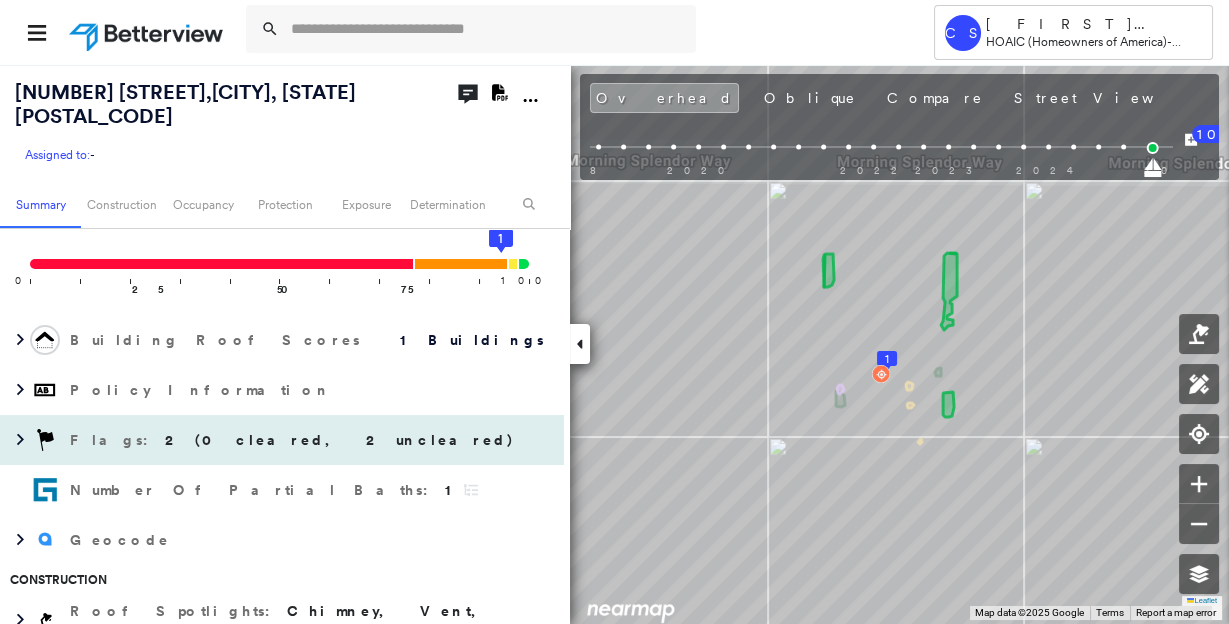 click on "Flags :  2 (0 cleared, 2 uncleared)" at bounding box center (282, 440) 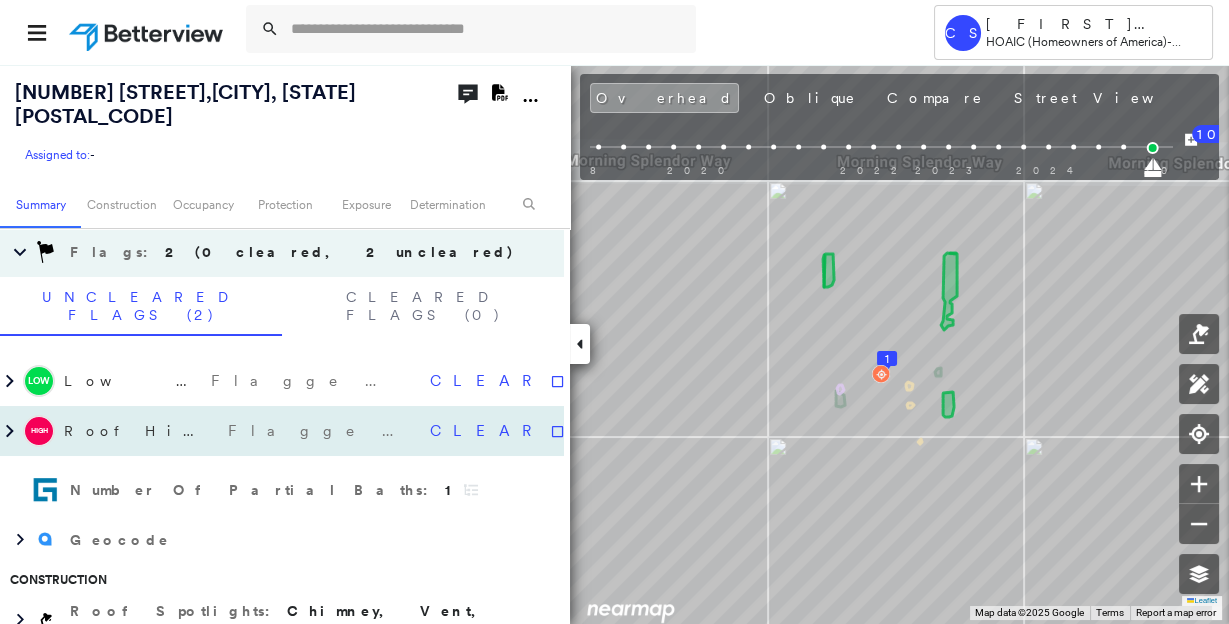 scroll, scrollTop: 410, scrollLeft: 0, axis: vertical 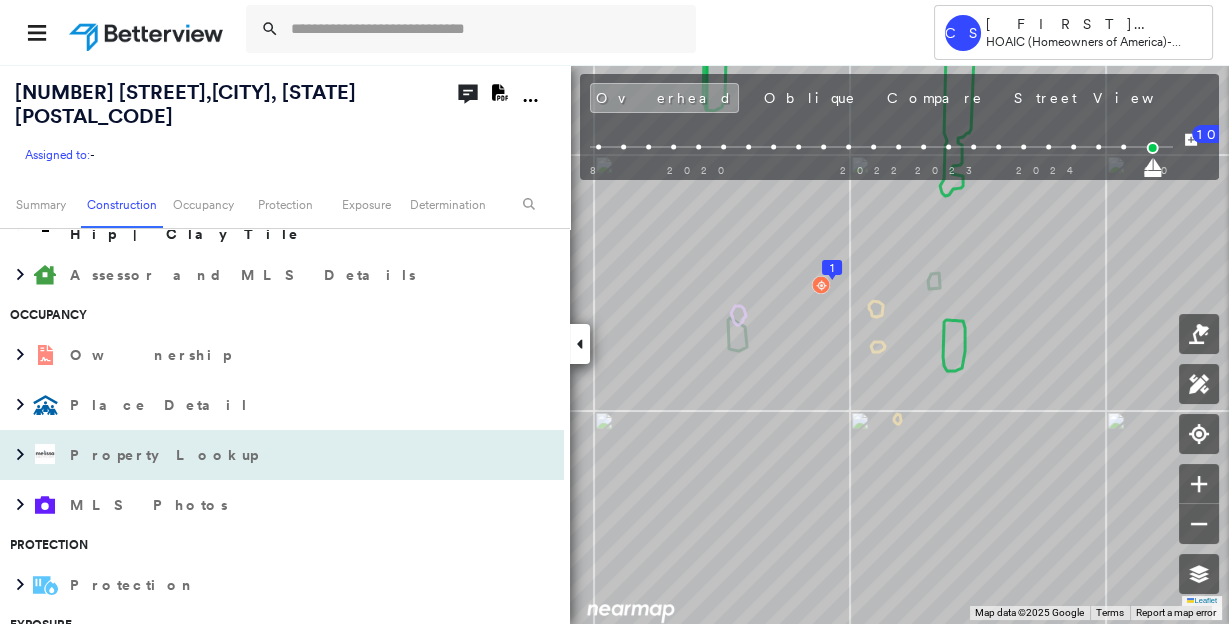 click on "Property Lookup" at bounding box center (262, 455) 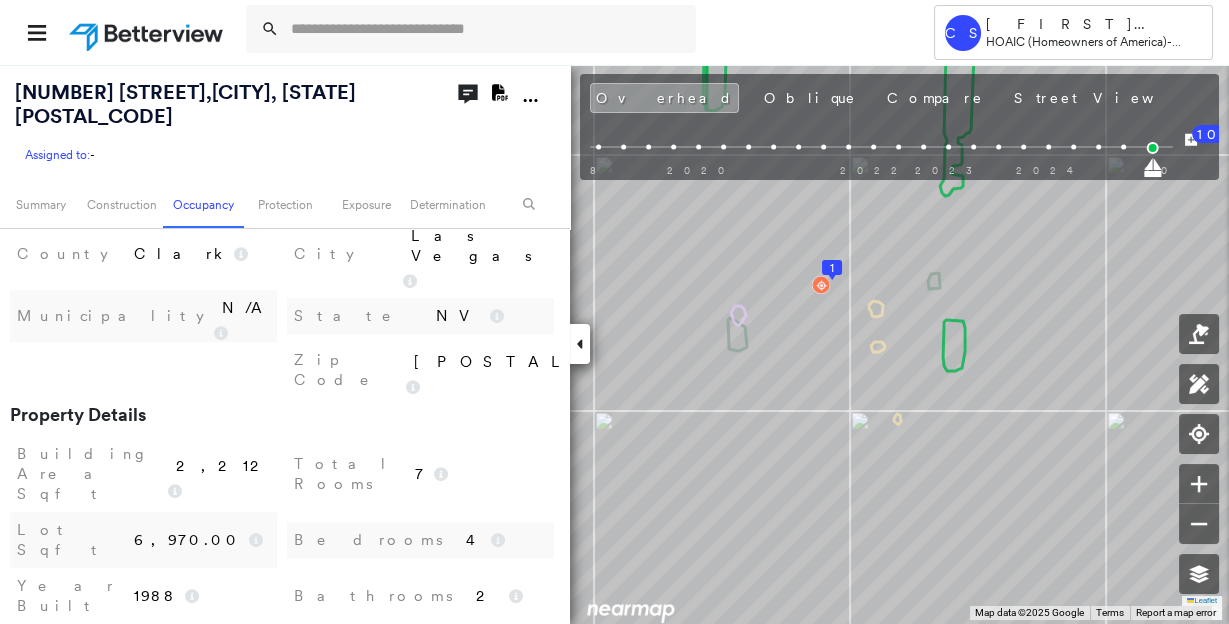 scroll, scrollTop: 1222, scrollLeft: 0, axis: vertical 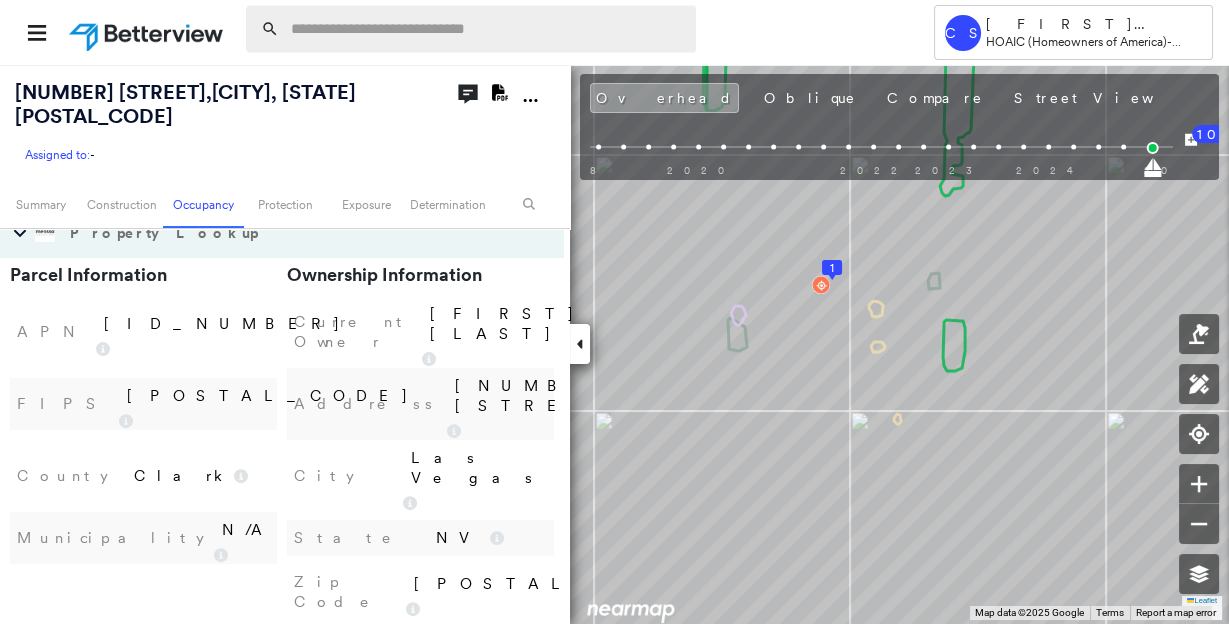 click at bounding box center [487, 29] 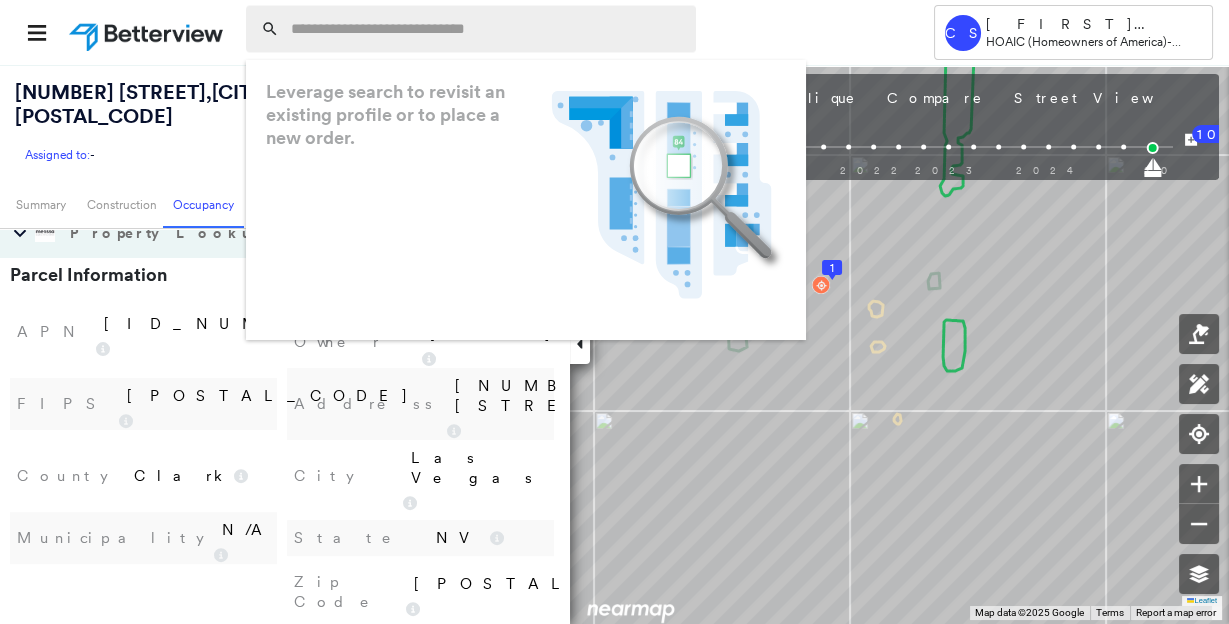 paste on "**********" 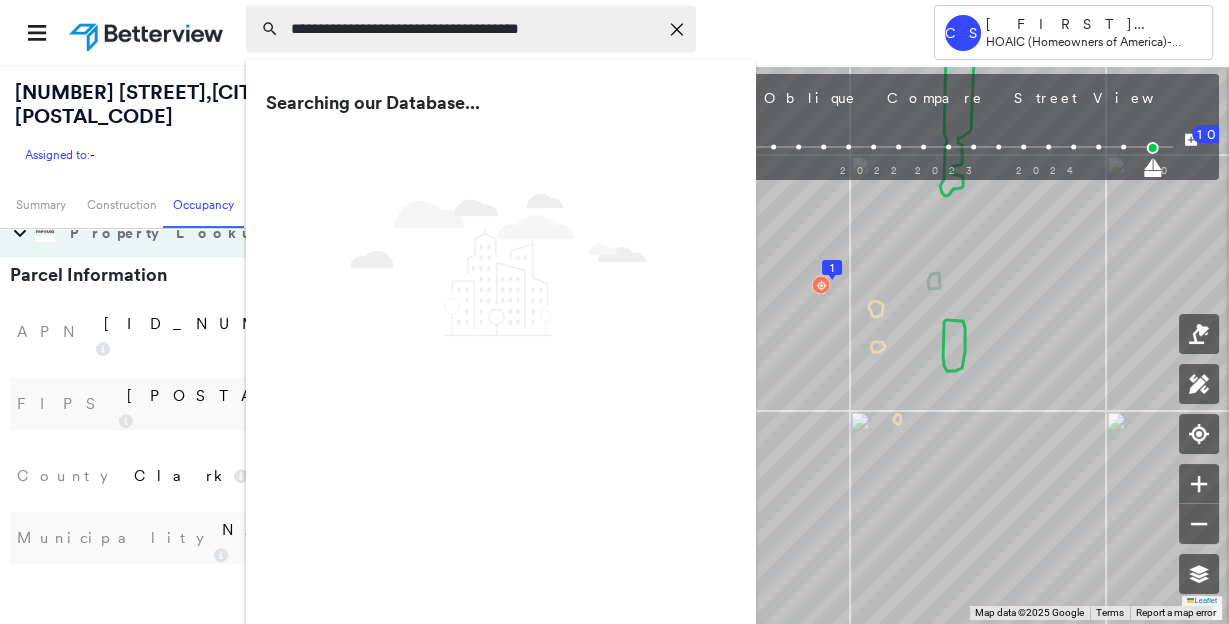 click on "**********" at bounding box center [474, 29] 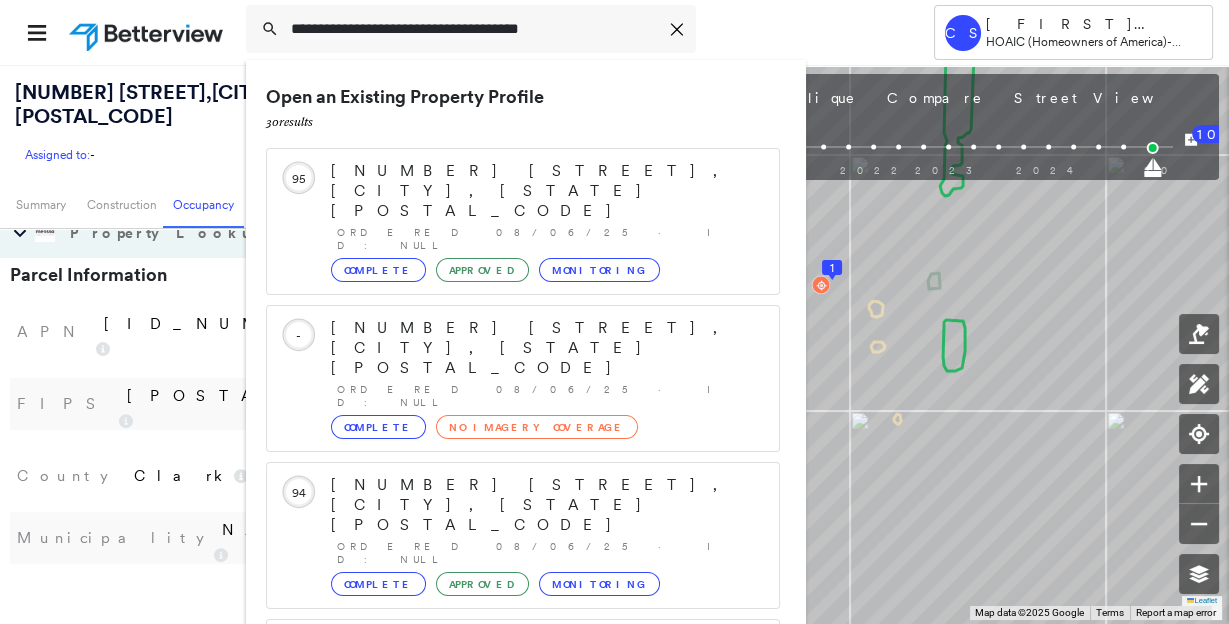 scroll, scrollTop: 205, scrollLeft: 0, axis: vertical 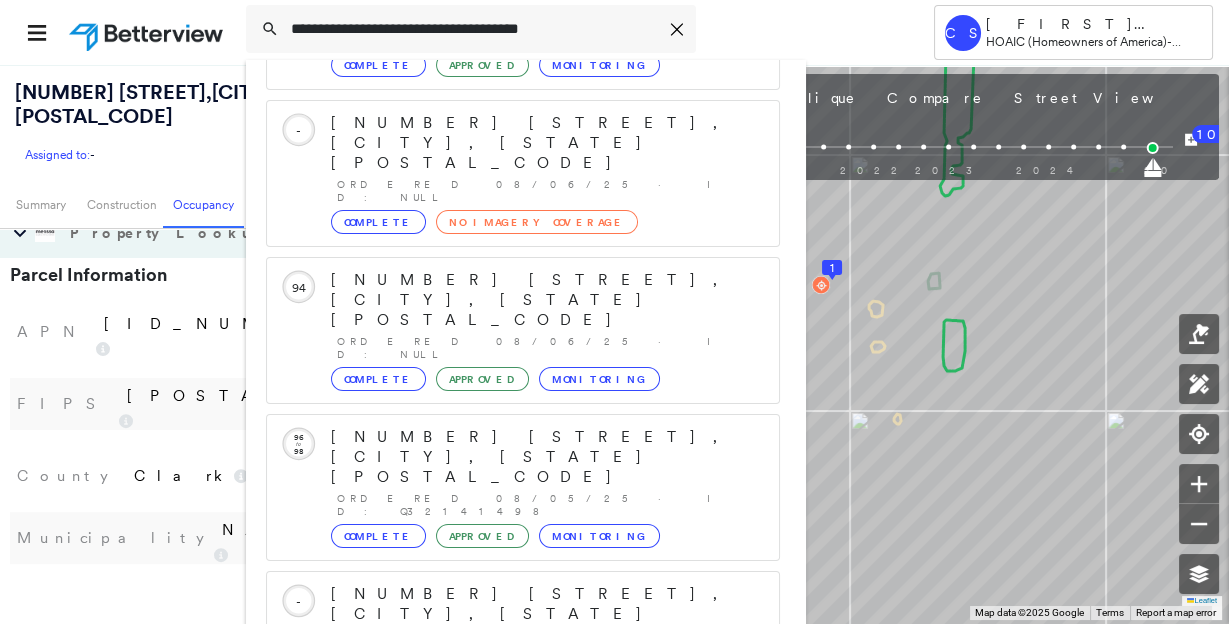 type on "**********" 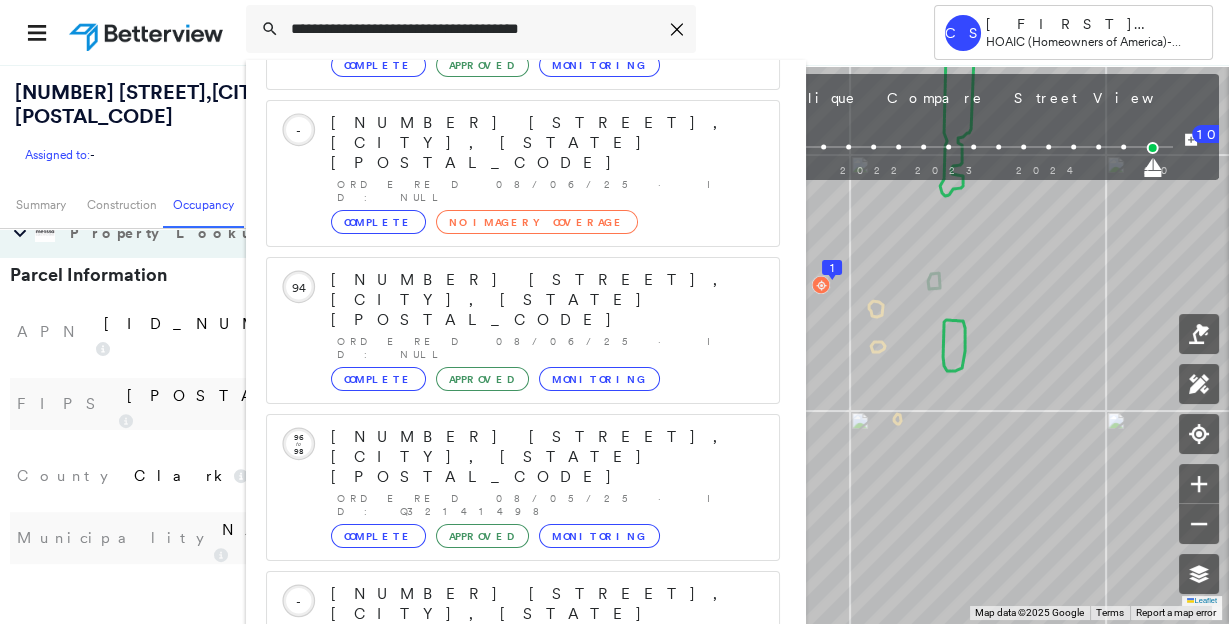 click on "[NUMBER] [STREET], [CITY], [STATE] [POSTAL_CODE] Group Created with Sketch." at bounding box center (523, 906) 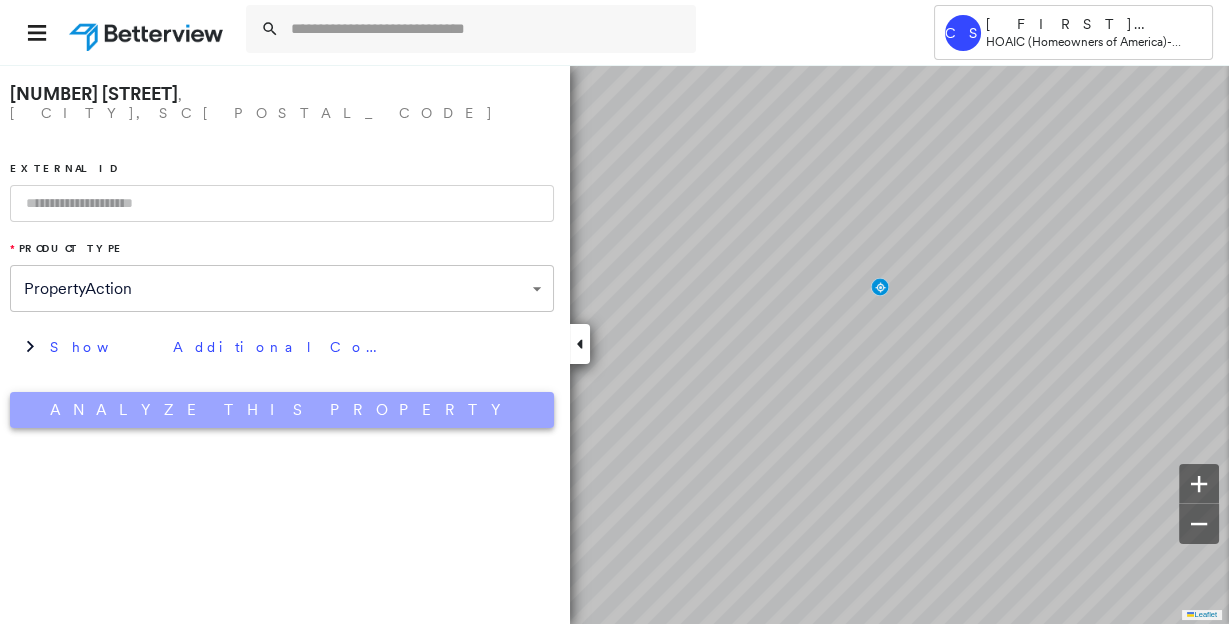 click on "Analyze This Property" at bounding box center (282, 410) 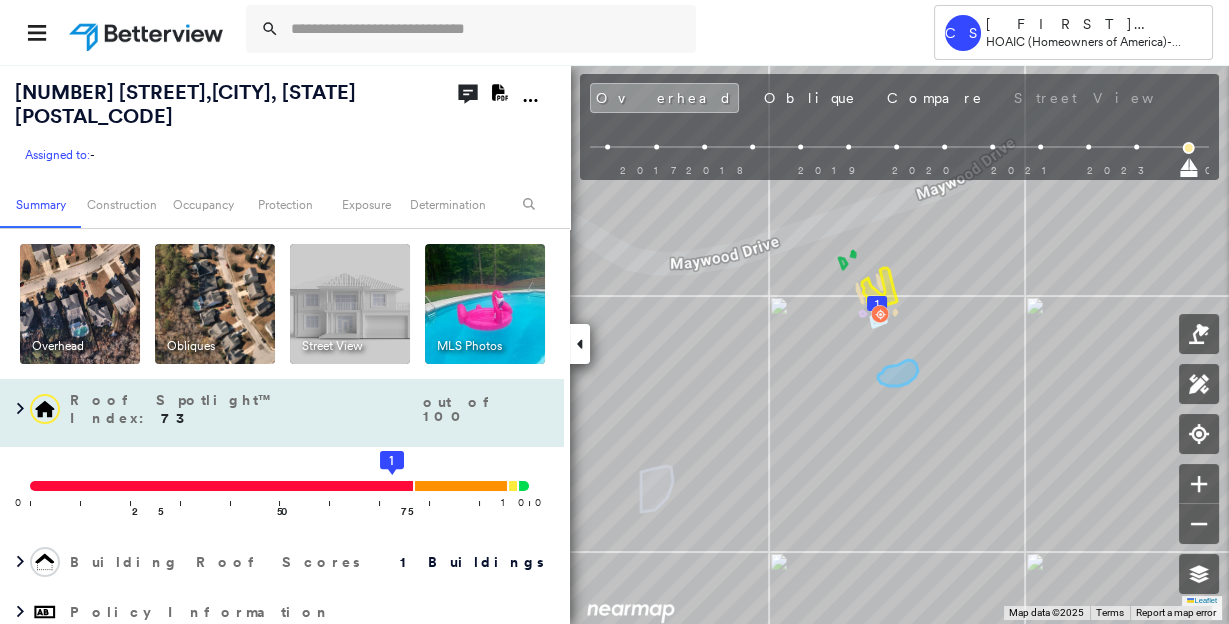 scroll, scrollTop: 222, scrollLeft: 0, axis: vertical 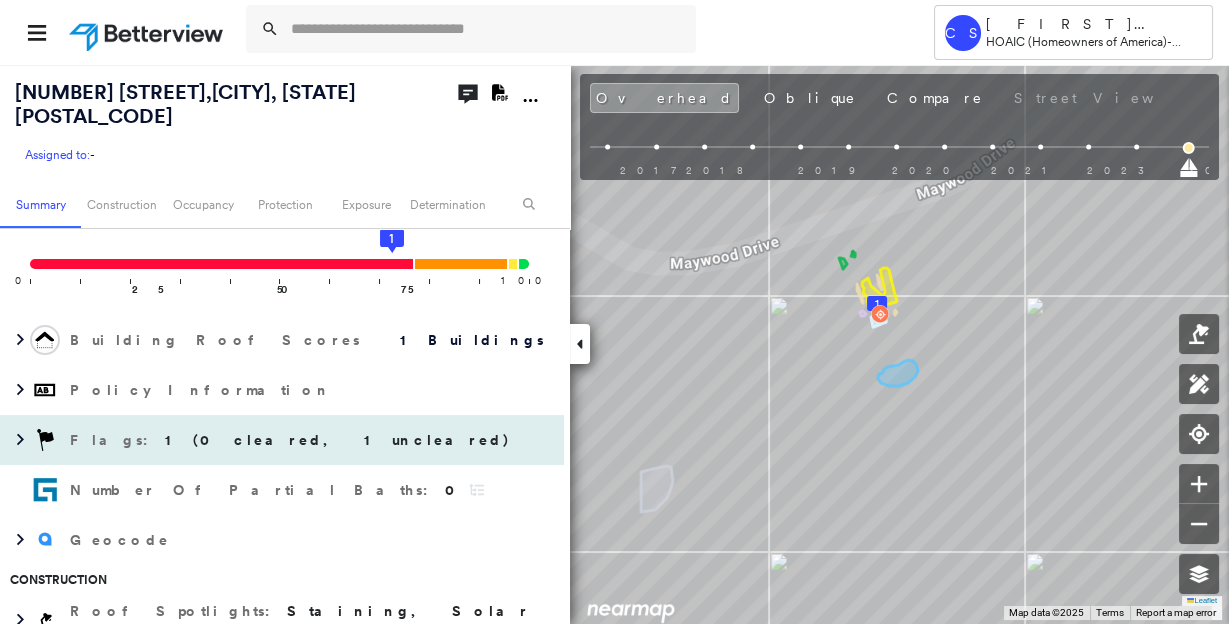 click on "Flags :  1 (0 cleared, 1 uncleared)" at bounding box center (282, 440) 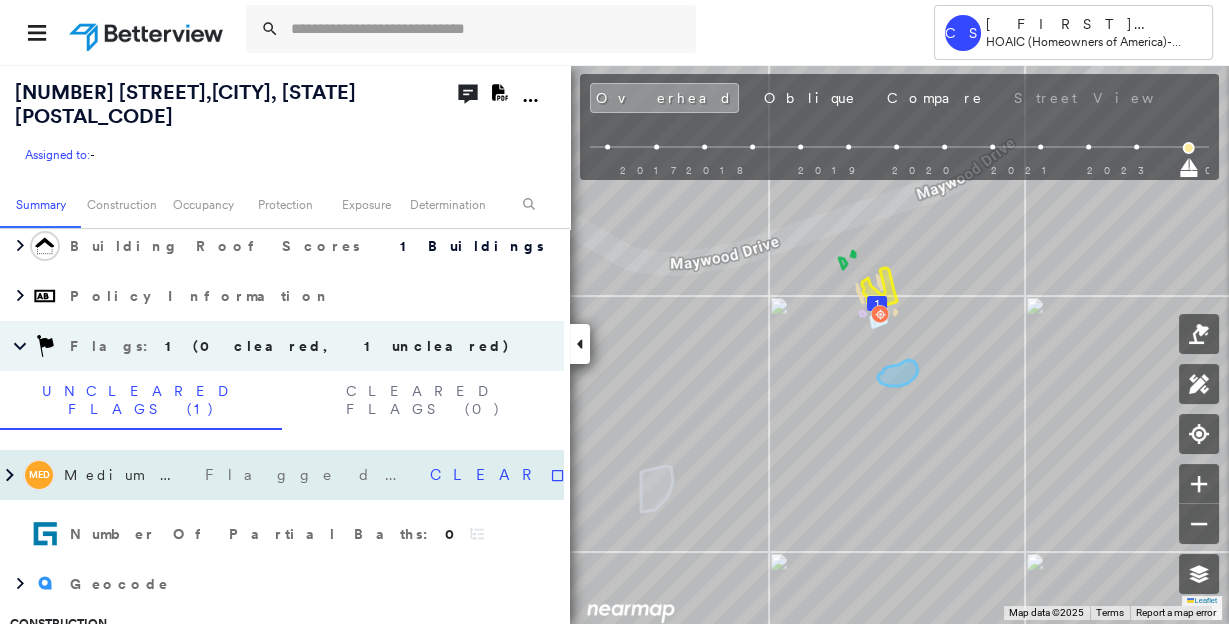 scroll, scrollTop: 360, scrollLeft: 0, axis: vertical 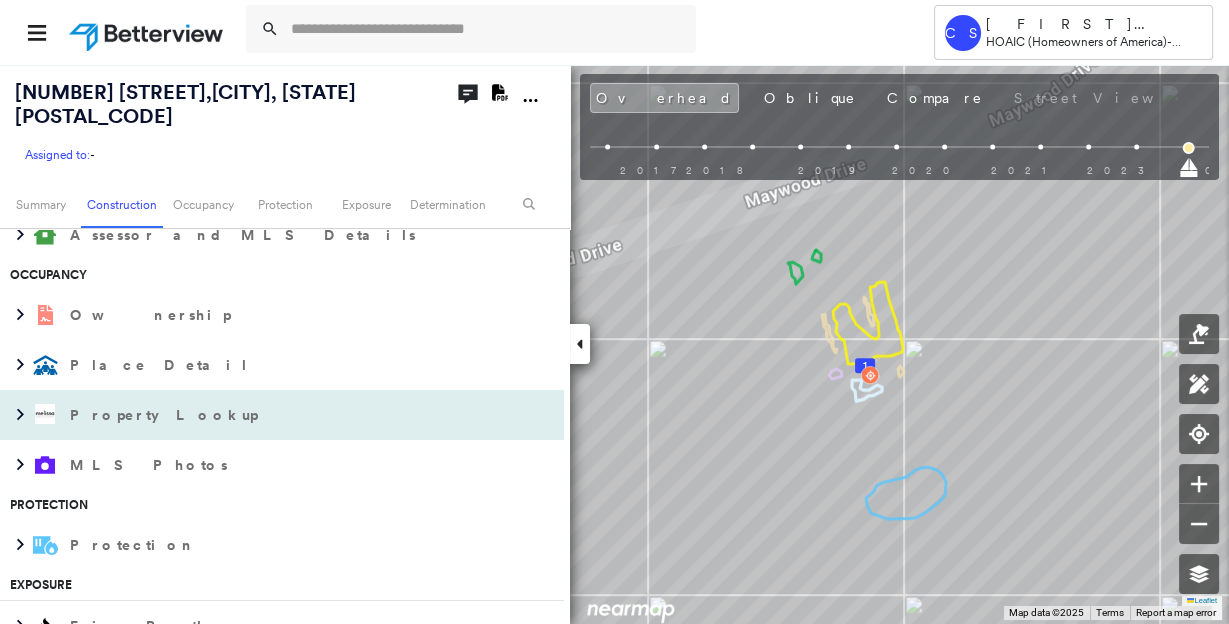 click on "Property Lookup" at bounding box center (166, 415) 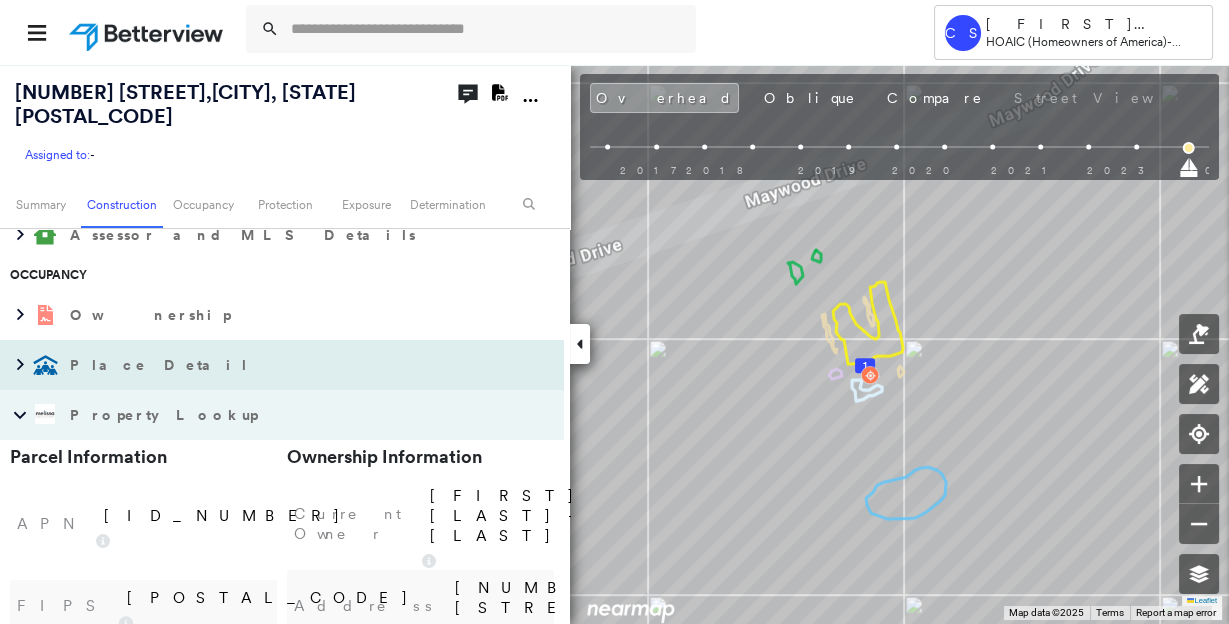 click on "Place Detail" at bounding box center (161, 365) 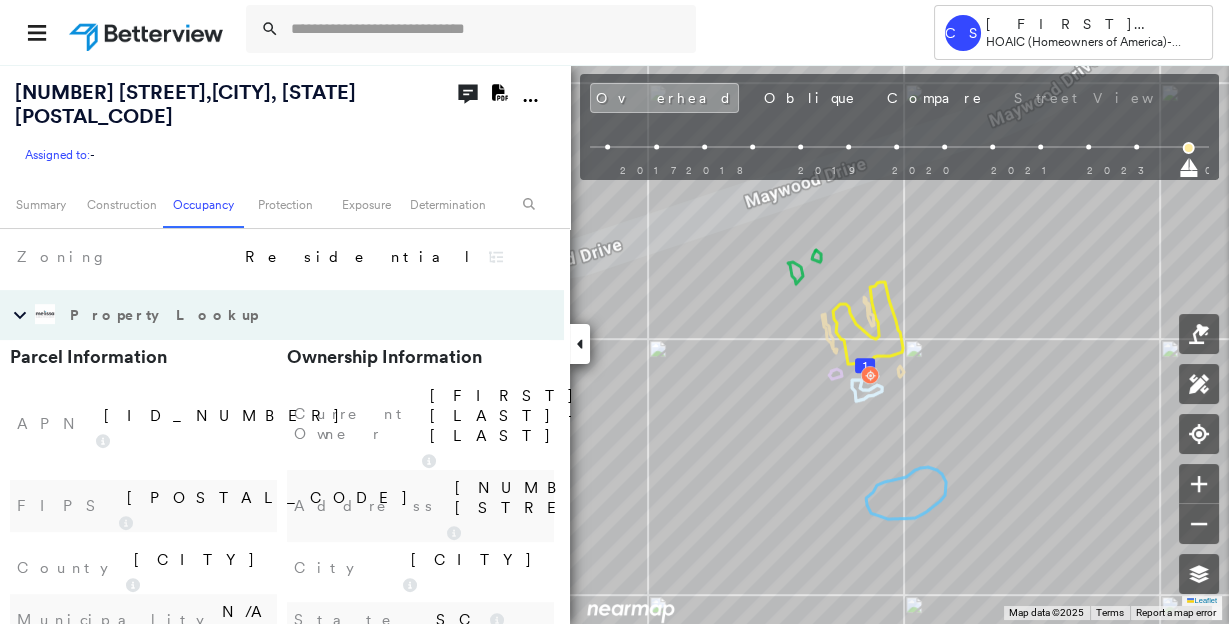 scroll, scrollTop: 1040, scrollLeft: 0, axis: vertical 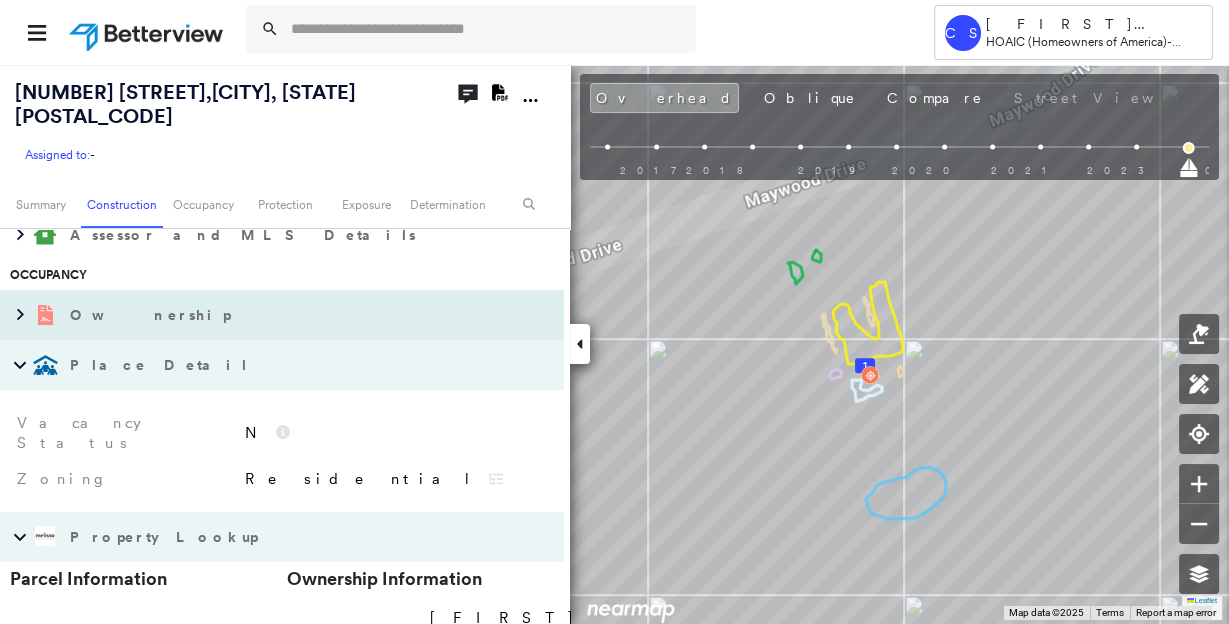 click on "Ownership" at bounding box center (152, 315) 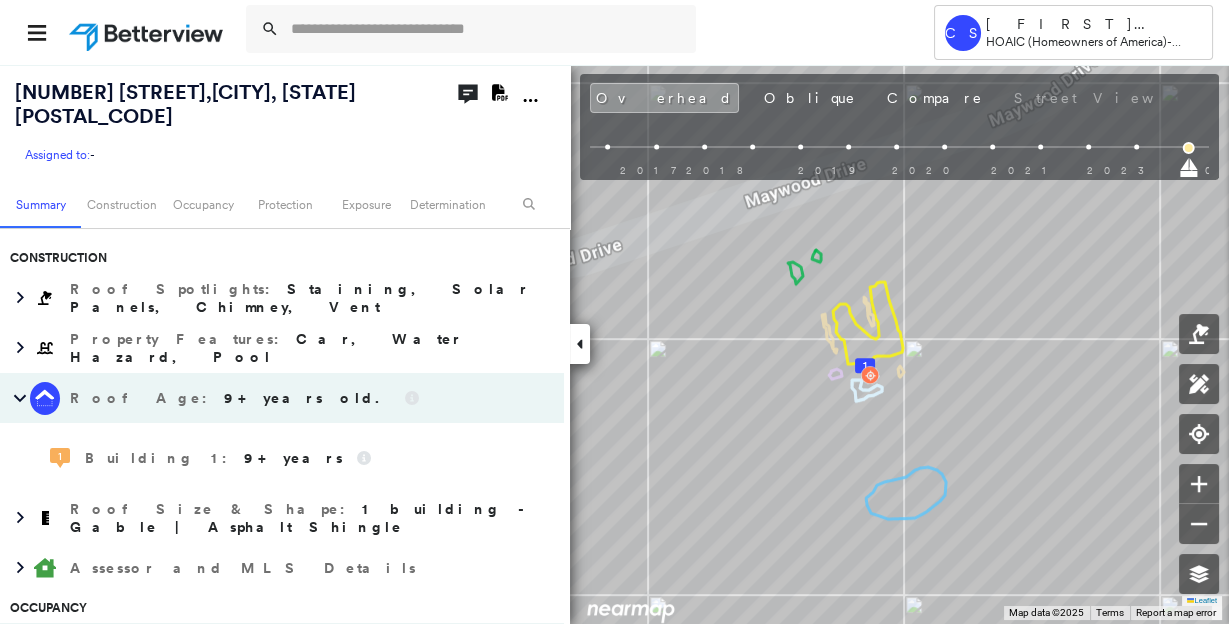 scroll, scrollTop: 151, scrollLeft: 0, axis: vertical 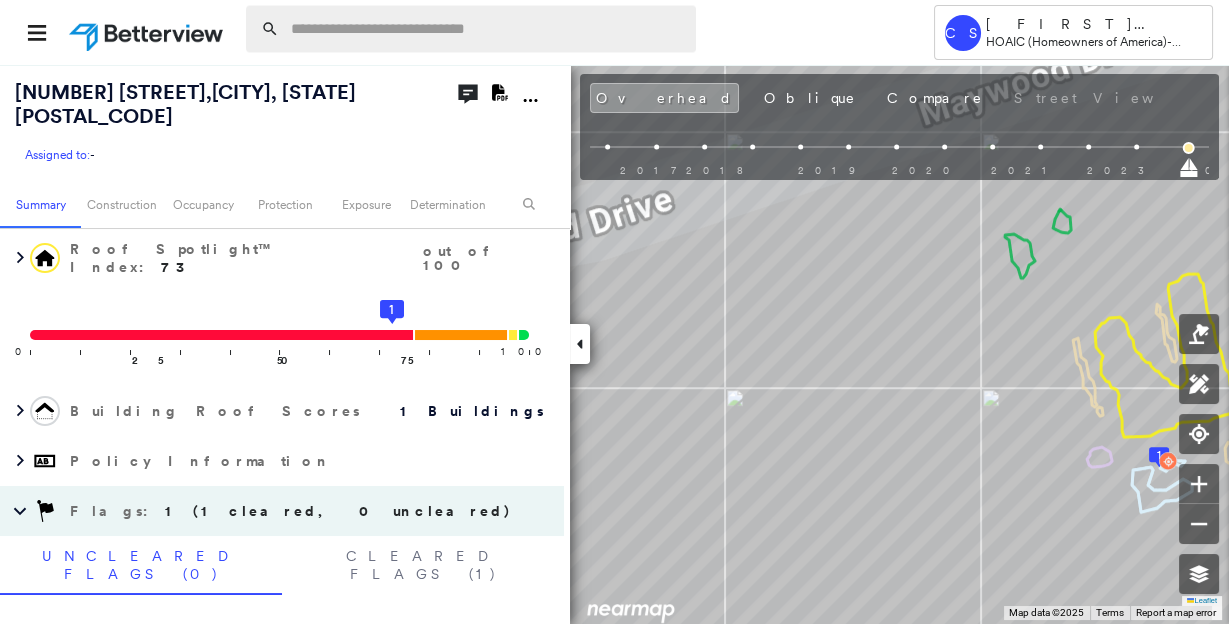 click at bounding box center [487, 29] 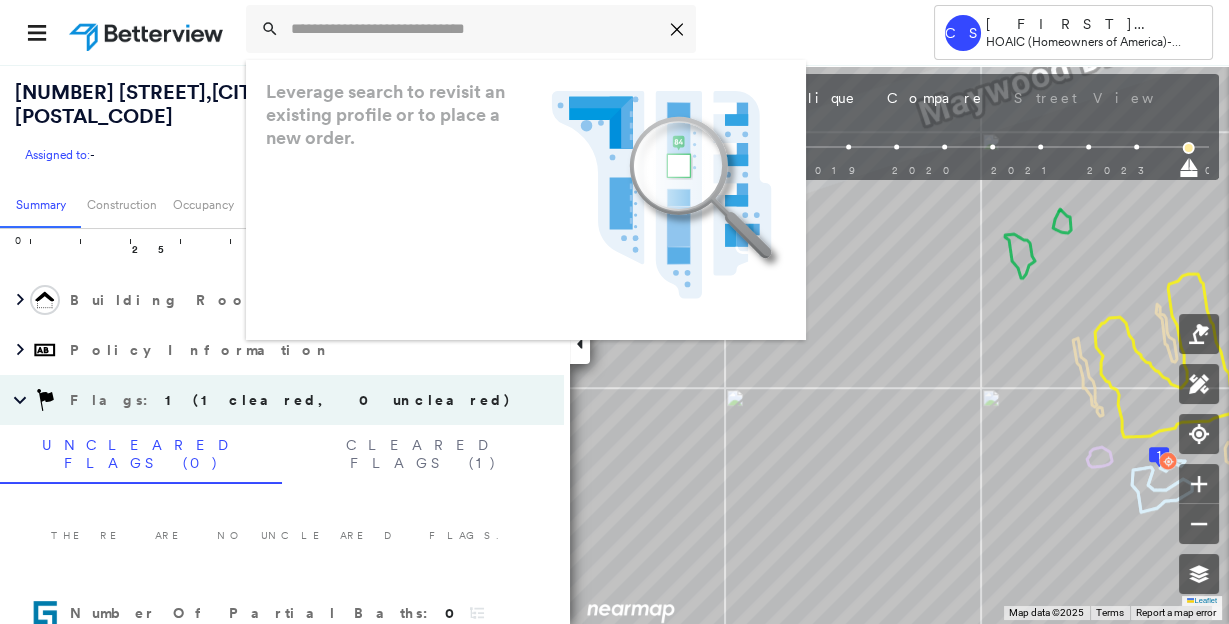 scroll, scrollTop: 0, scrollLeft: 0, axis: both 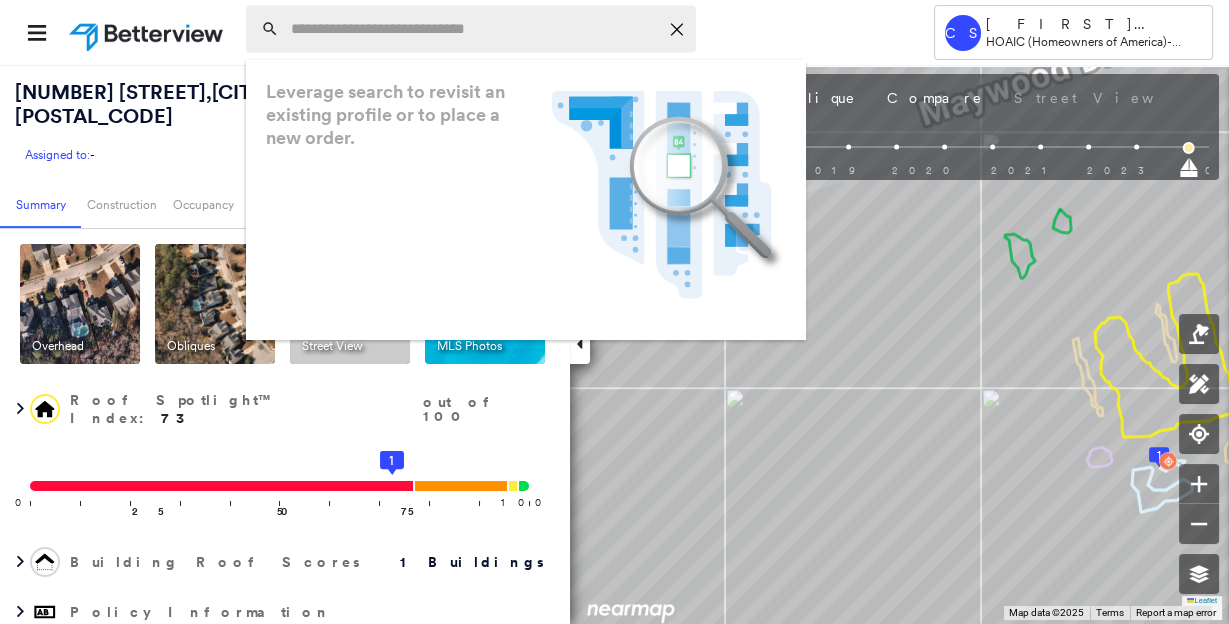 click at bounding box center [474, 29] 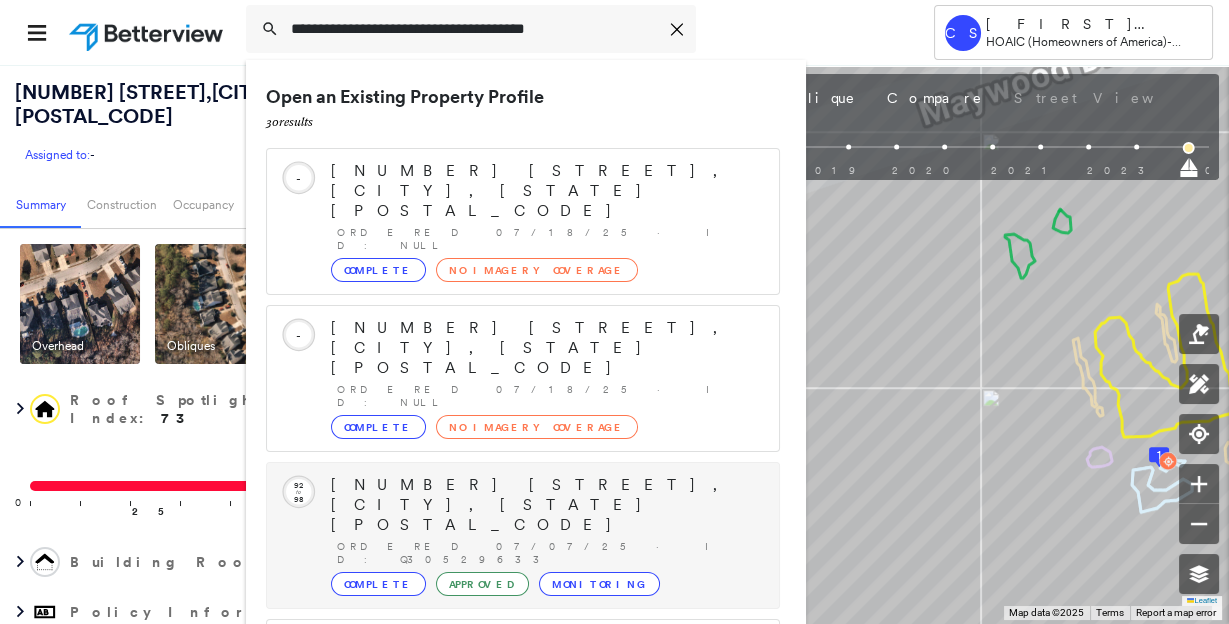 click on "**********" at bounding box center [474, 29] 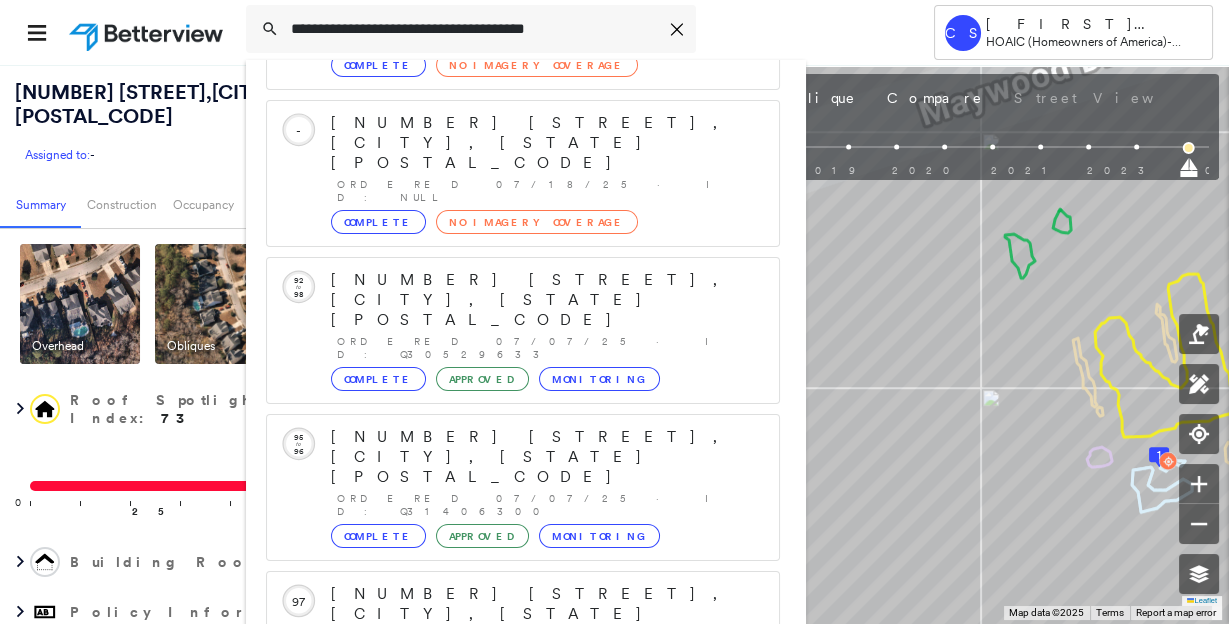 type on "**********" 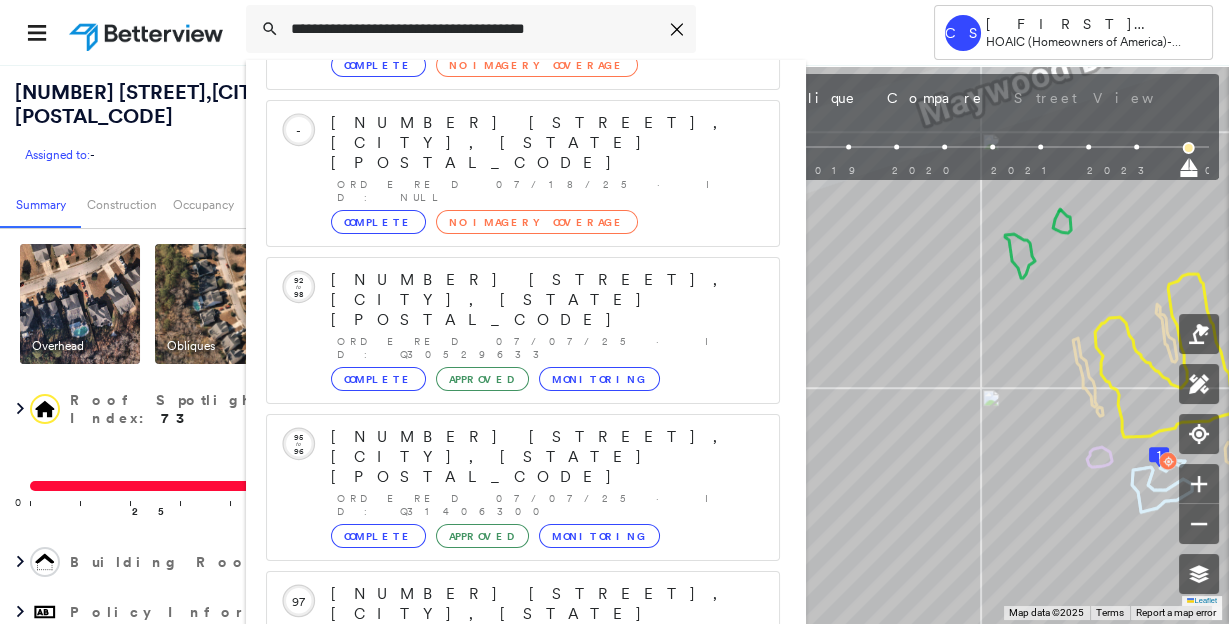 click on "[NUMBER] [STREET], [CITY], [STATE] [POSTAL_CODE]" at bounding box center (501, 906) 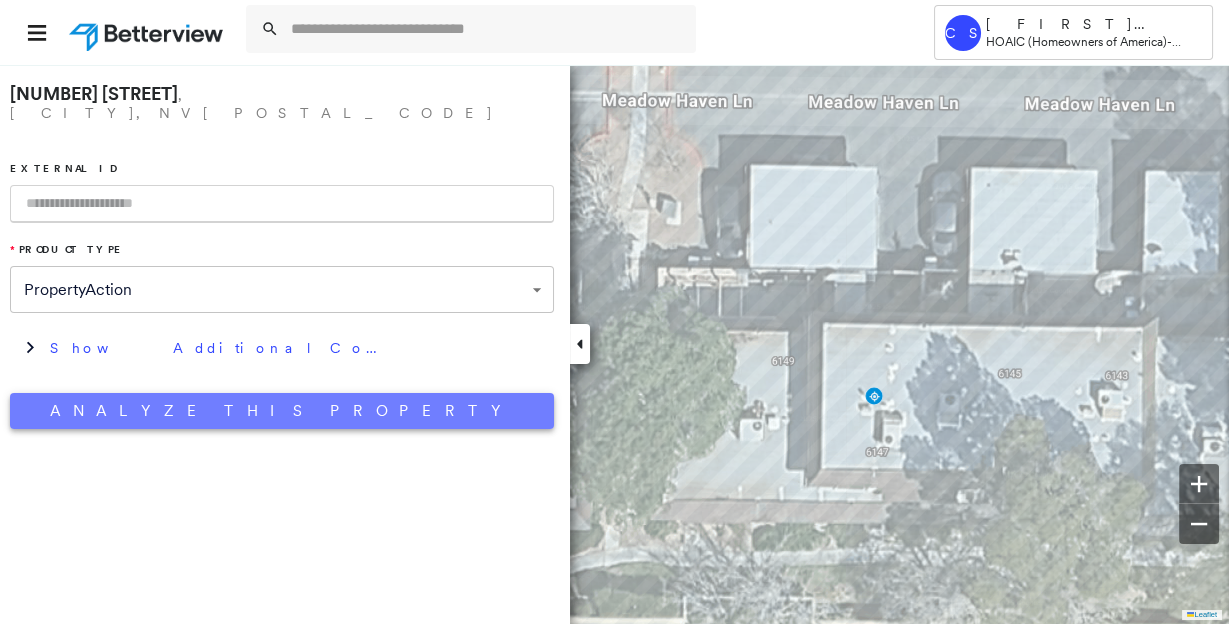 click on "Analyze This Property" at bounding box center (282, 411) 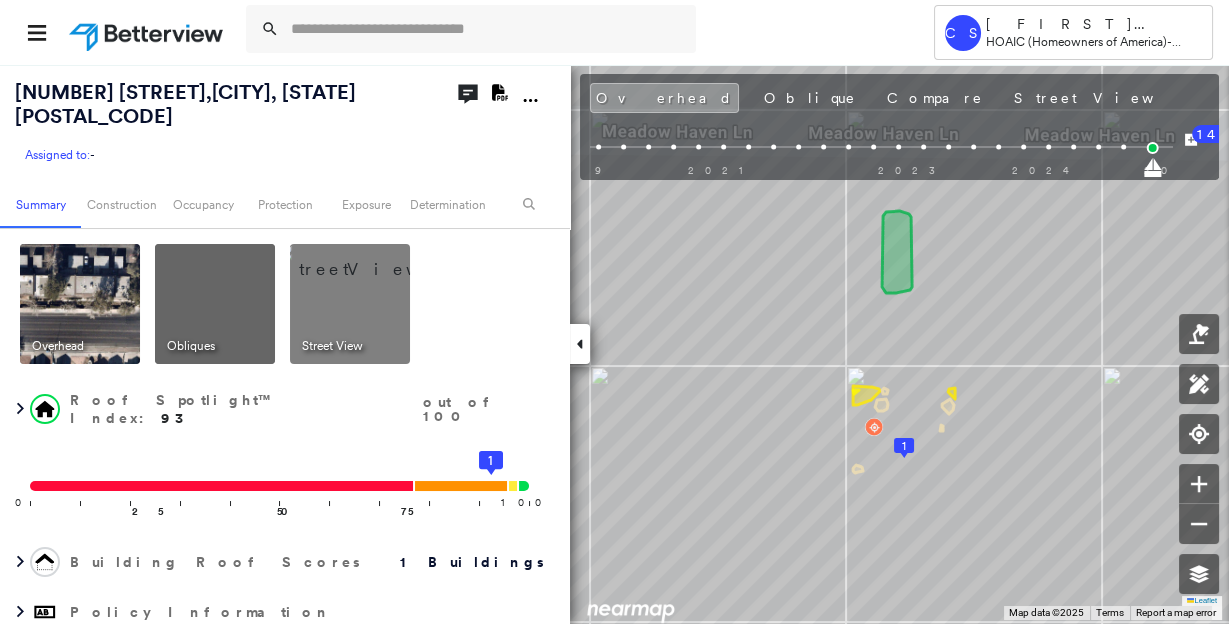 scroll, scrollTop: 333, scrollLeft: 0, axis: vertical 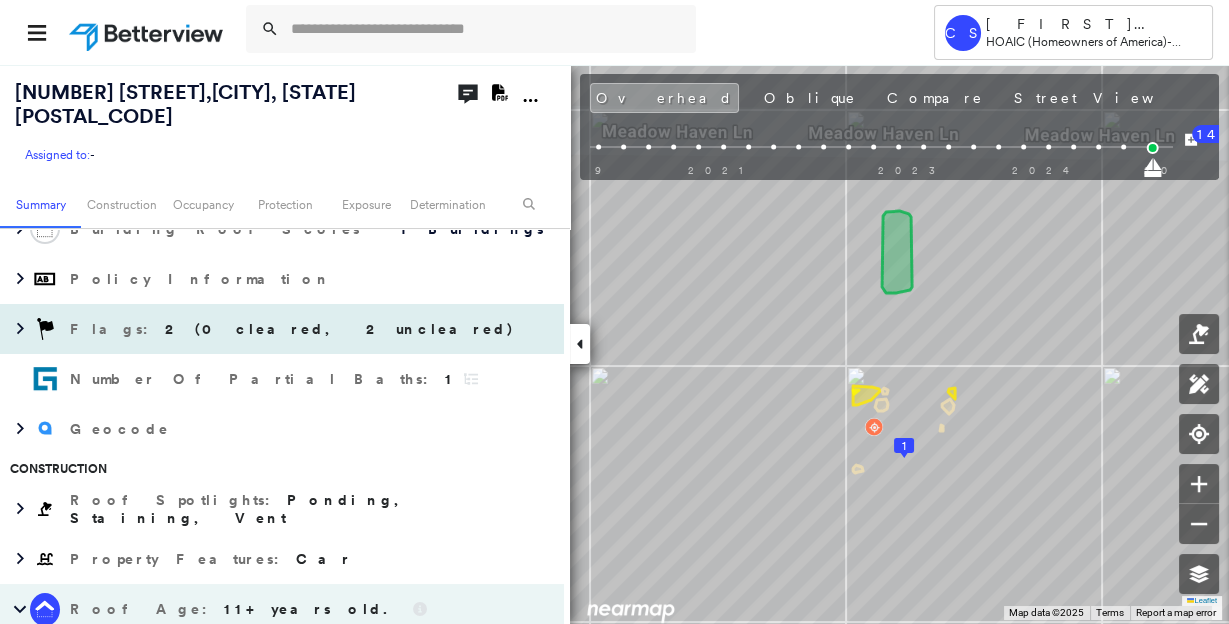 click on "Flags :  2 (0 cleared, 2 uncleared)" at bounding box center (282, 329) 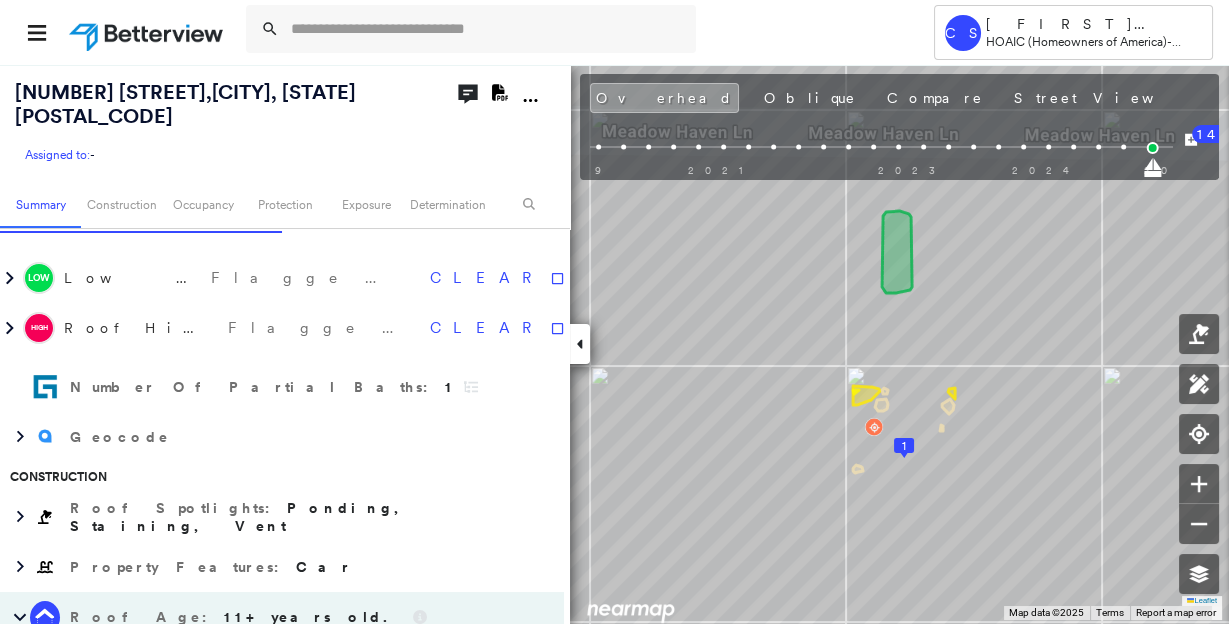scroll, scrollTop: 521, scrollLeft: 0, axis: vertical 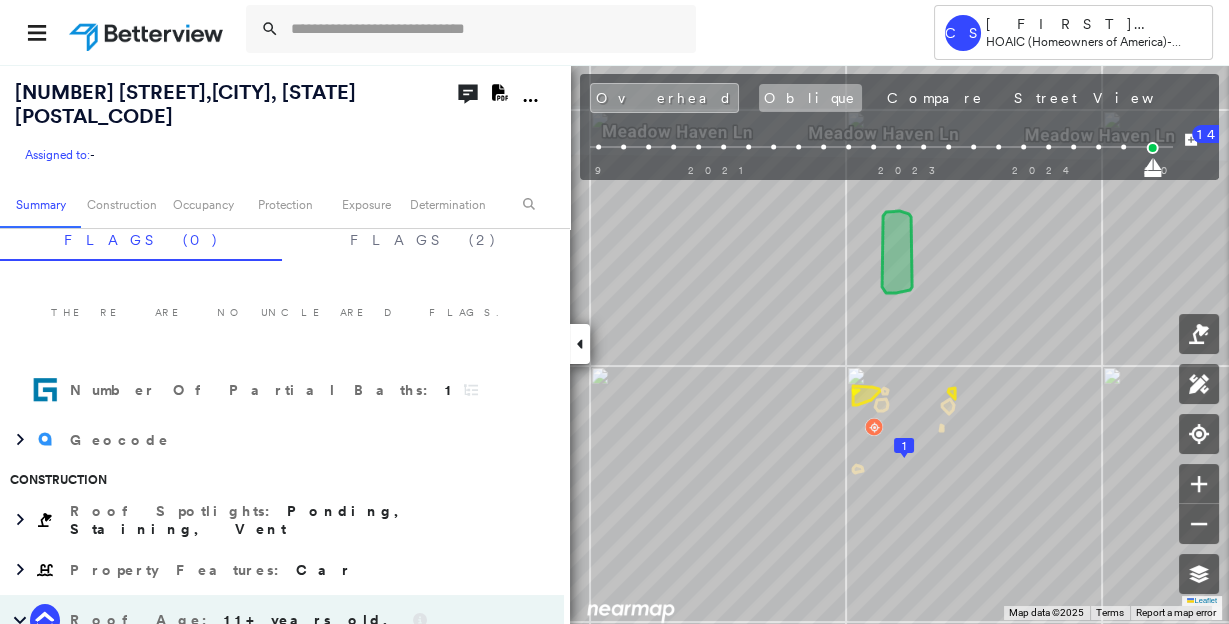 click on "Oblique" at bounding box center (810, 98) 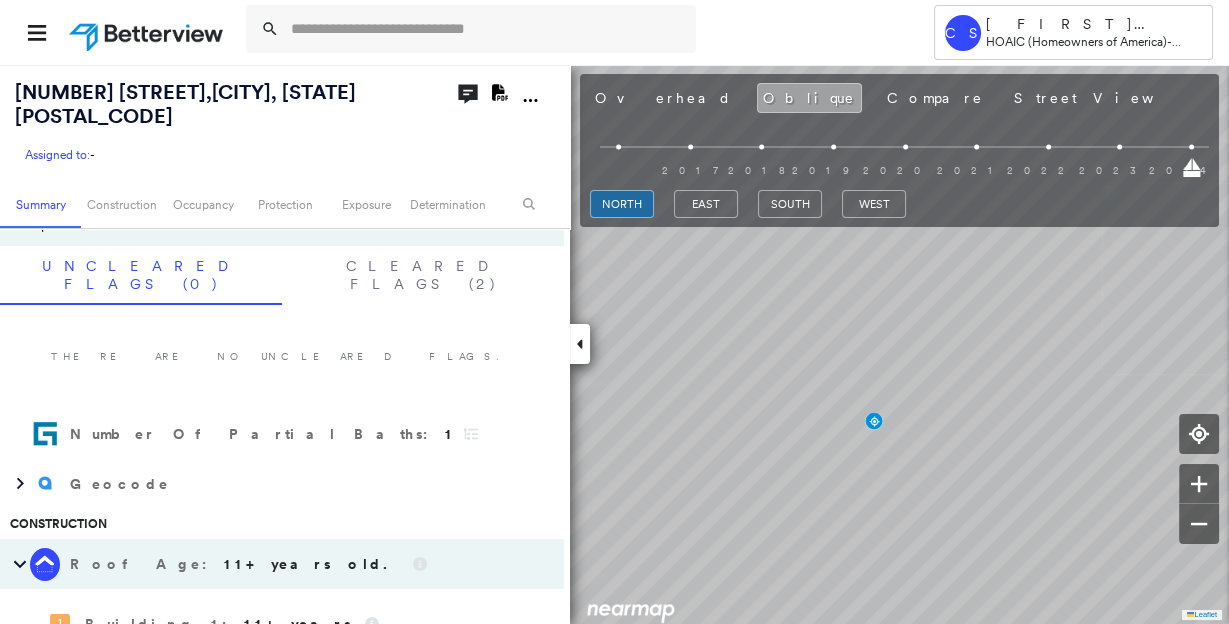 scroll, scrollTop: 535, scrollLeft: 0, axis: vertical 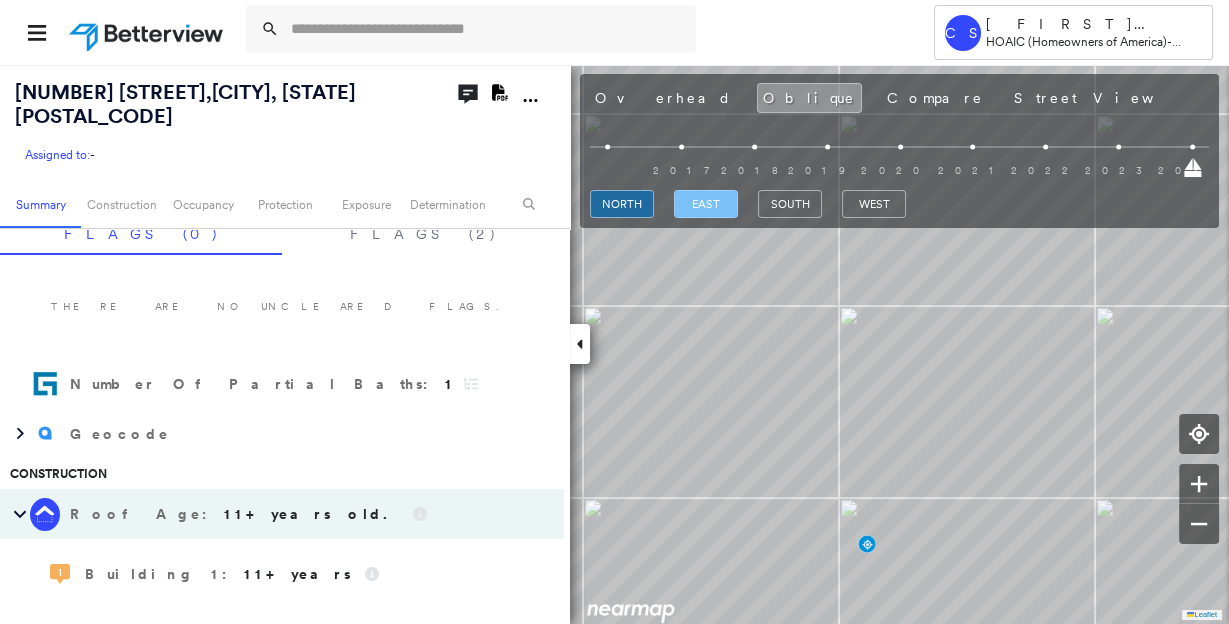 click on "east" at bounding box center [706, 204] 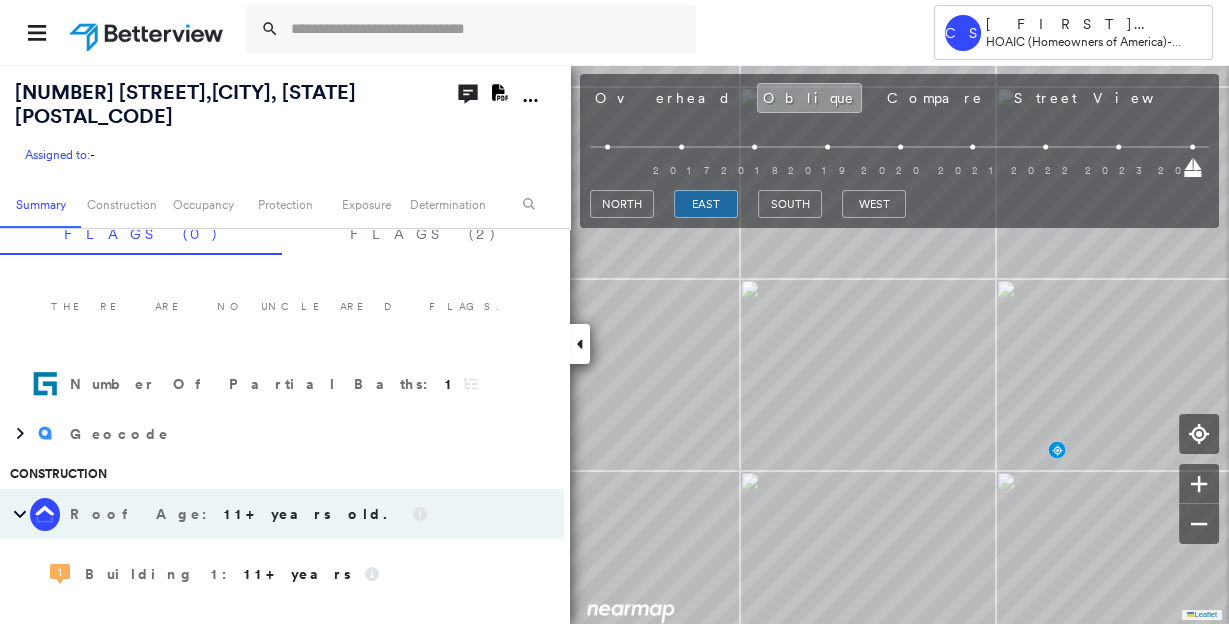 type 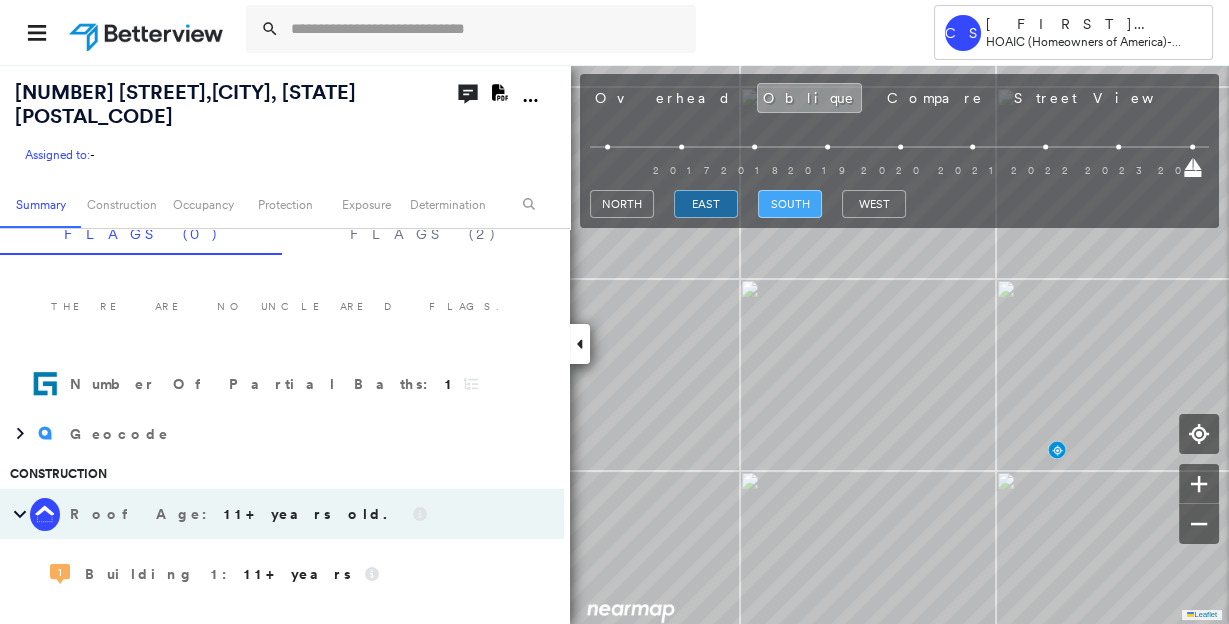 type 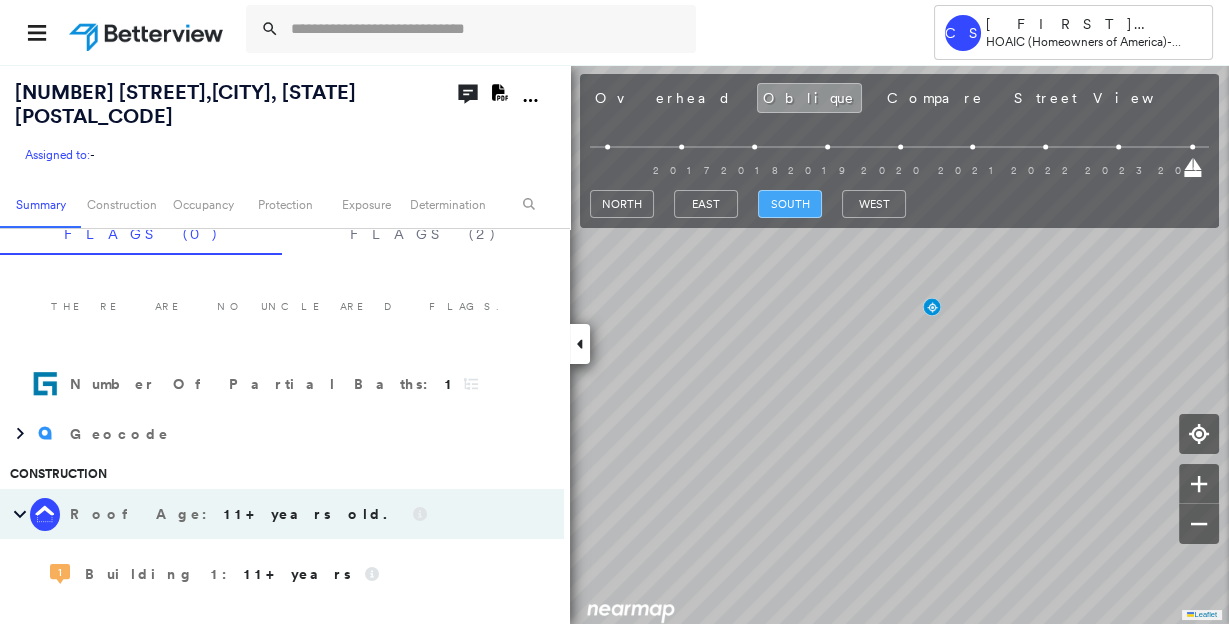 click on "south" at bounding box center (790, 204) 